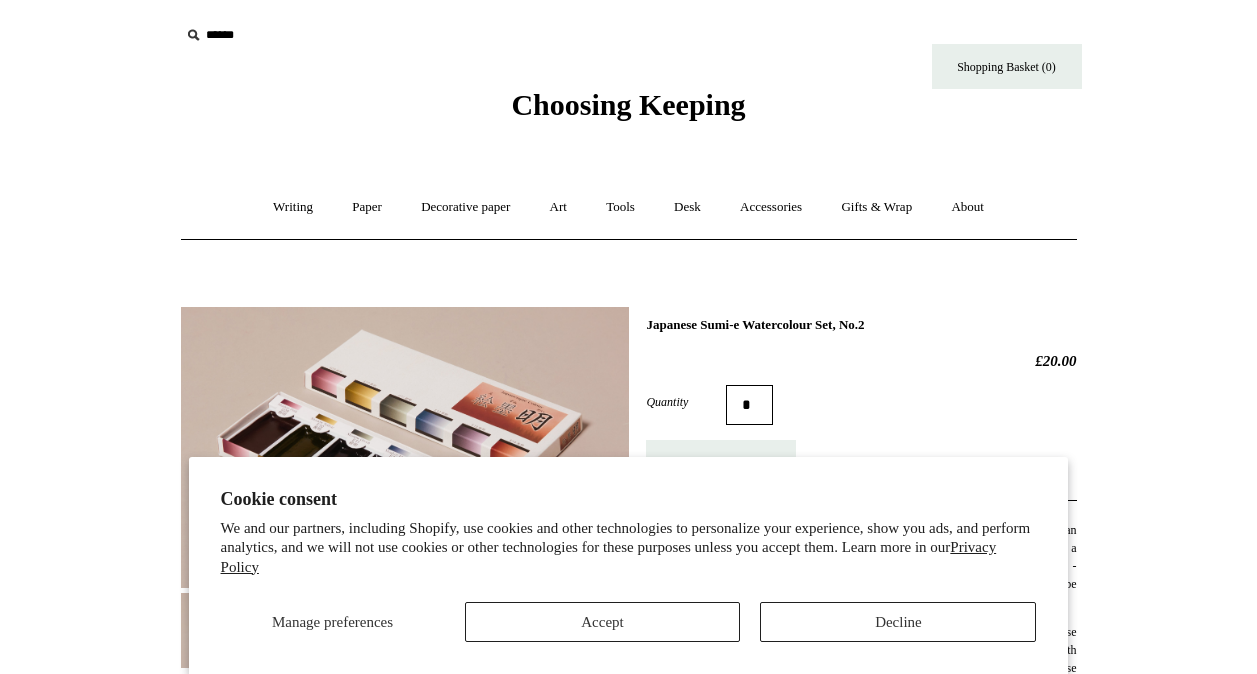 scroll, scrollTop: 0, scrollLeft: 0, axis: both 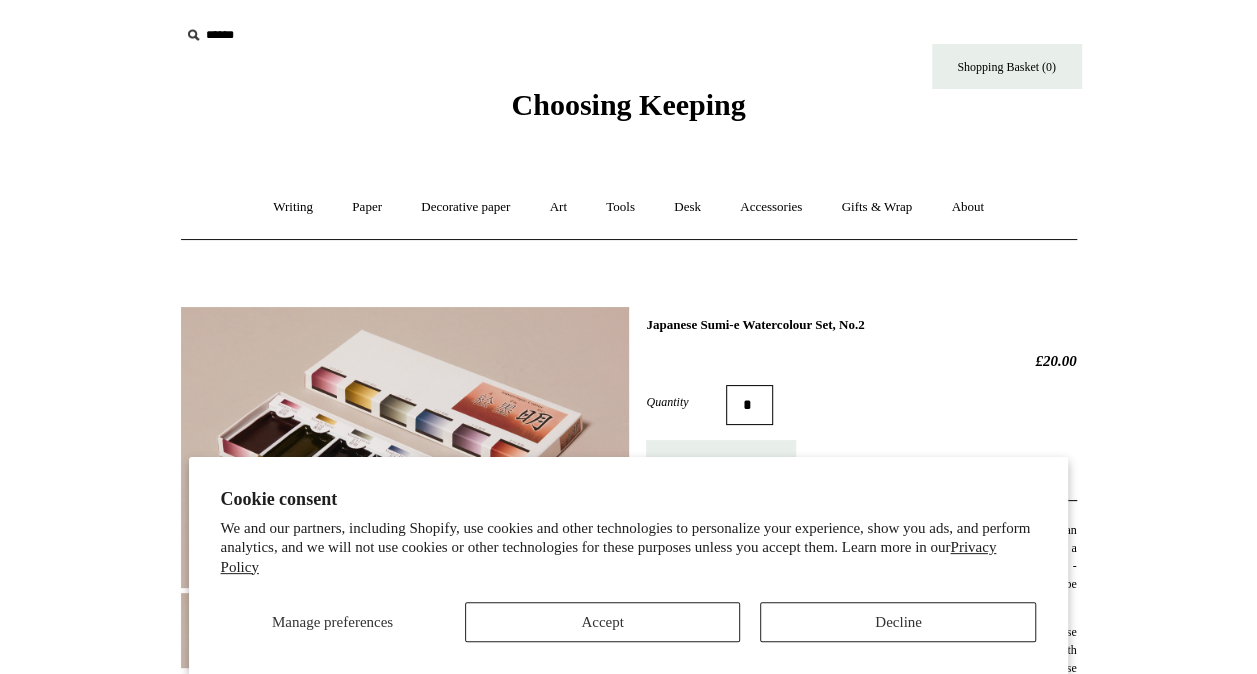 click on "Cookie consent We and our partners, including Shopify, use cookies and other technologies to personalize your experience, show you ads, and perform analytics, and we will not use cookies or other technologies for these purposes unless you accept them. Learn more in our   Privacy Policy Manage preferences Accept Decline
Menu
Choosing Keeping
*
Shipping Information" at bounding box center (629, 764) 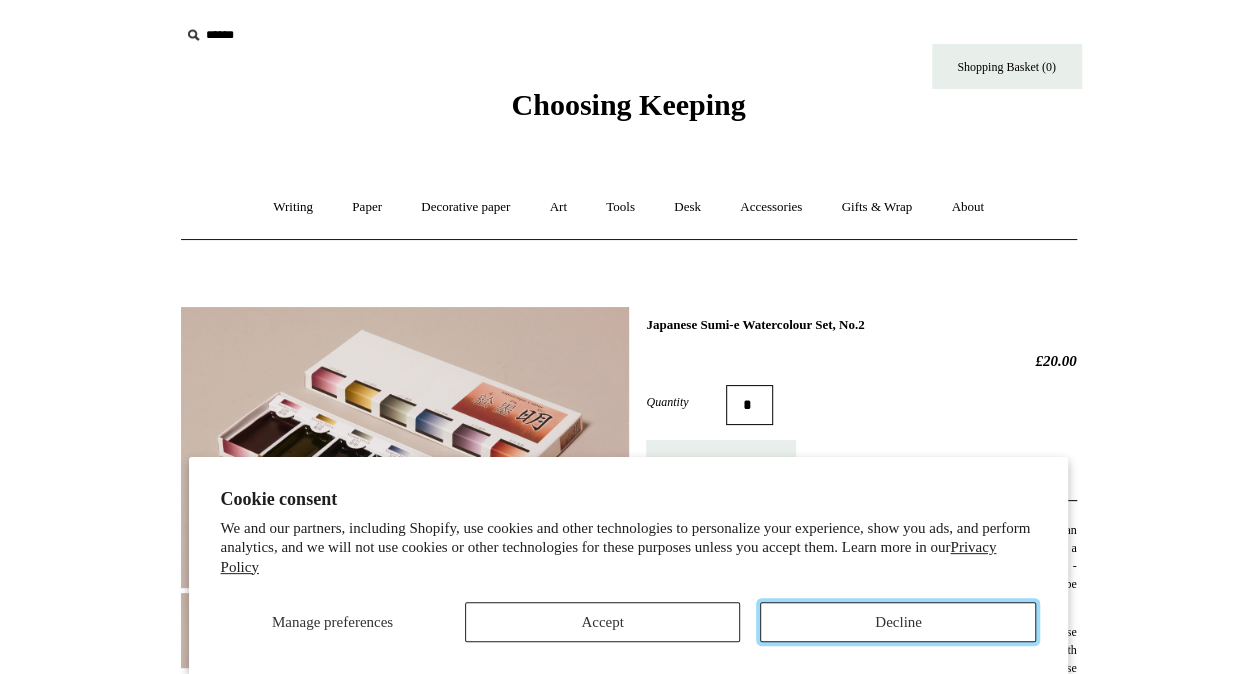 click on "Decline" at bounding box center [898, 622] 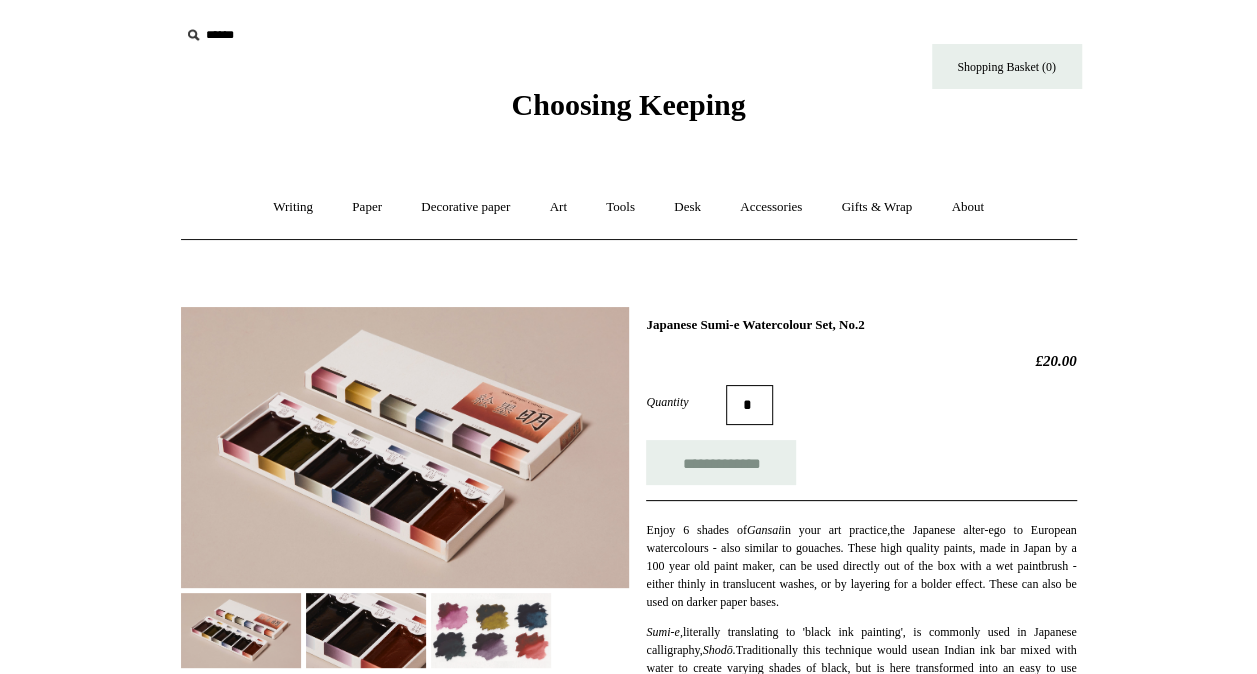 scroll, scrollTop: 100, scrollLeft: 0, axis: vertical 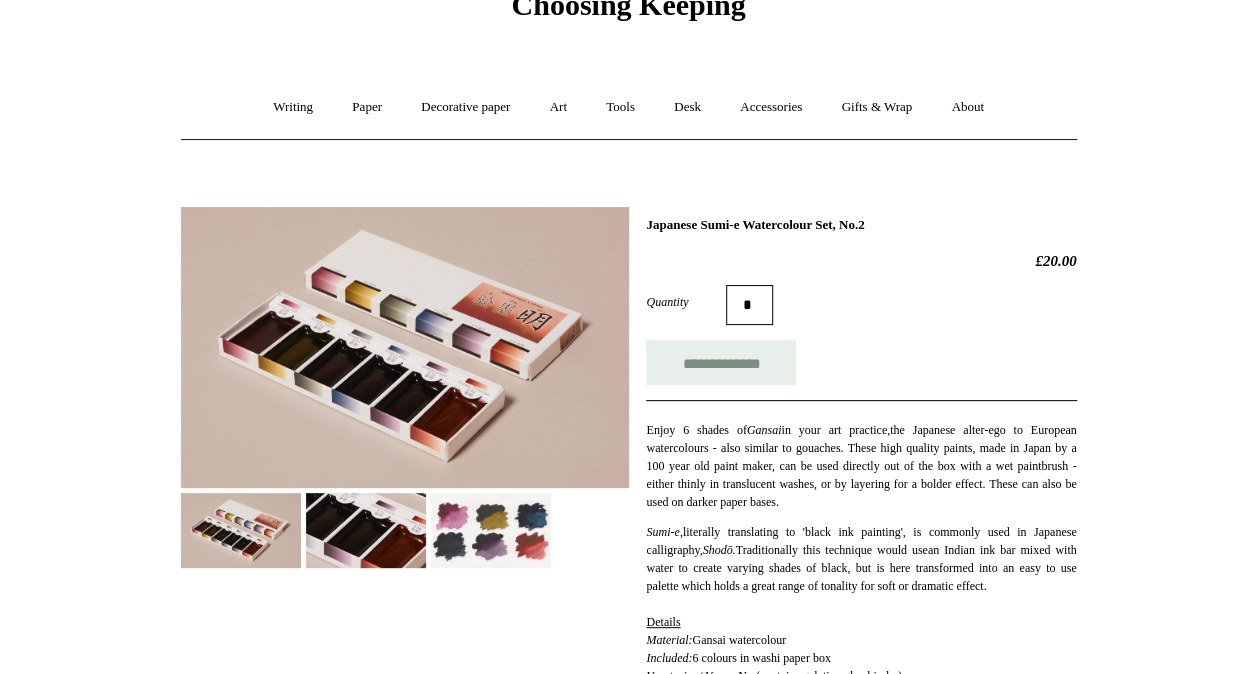 click at bounding box center (405, 347) 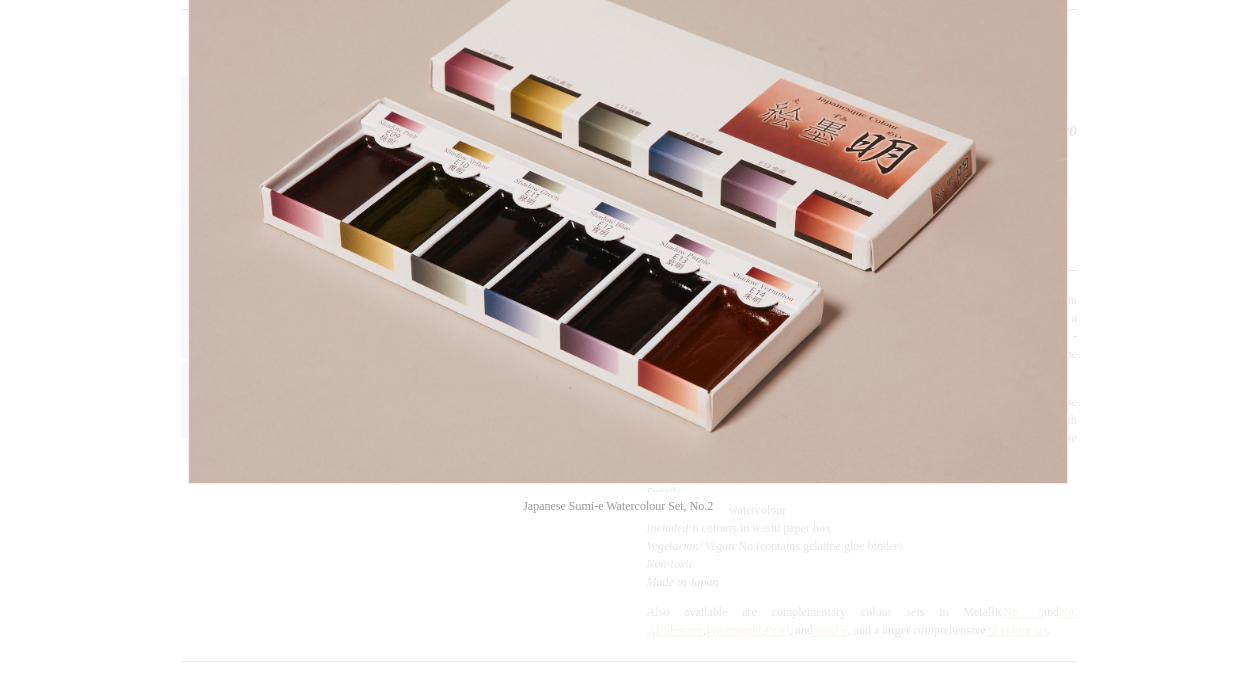 scroll, scrollTop: 0, scrollLeft: 0, axis: both 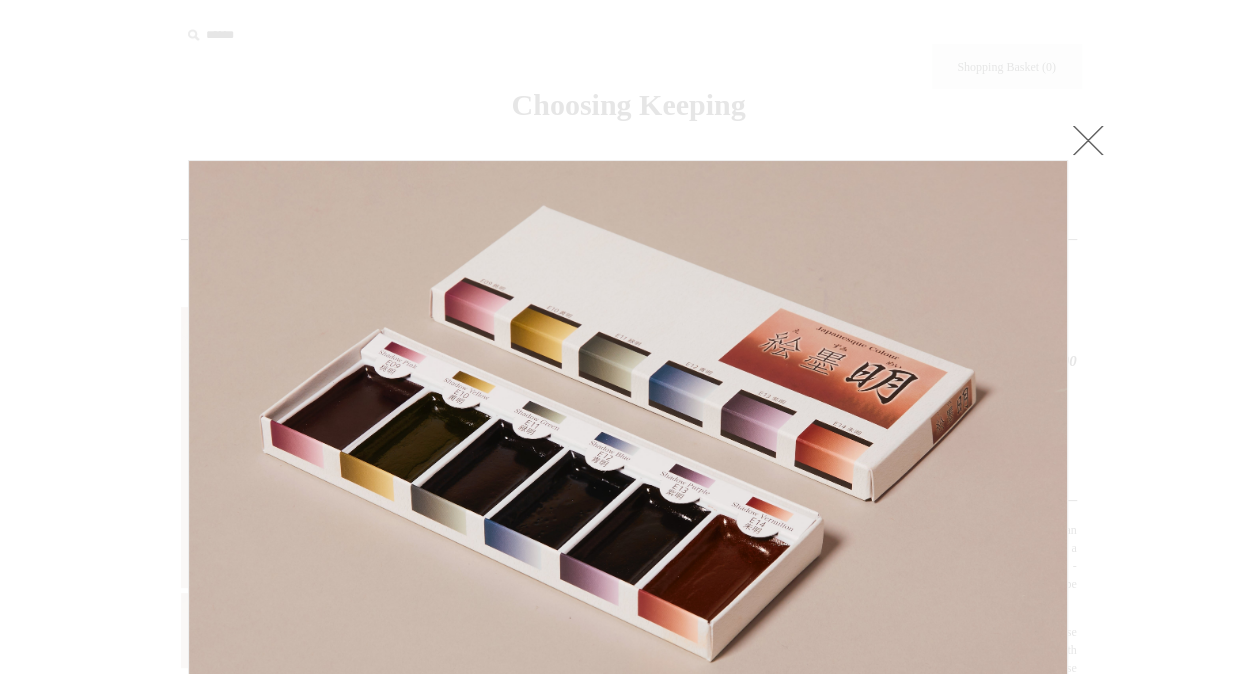 click at bounding box center [1088, 140] 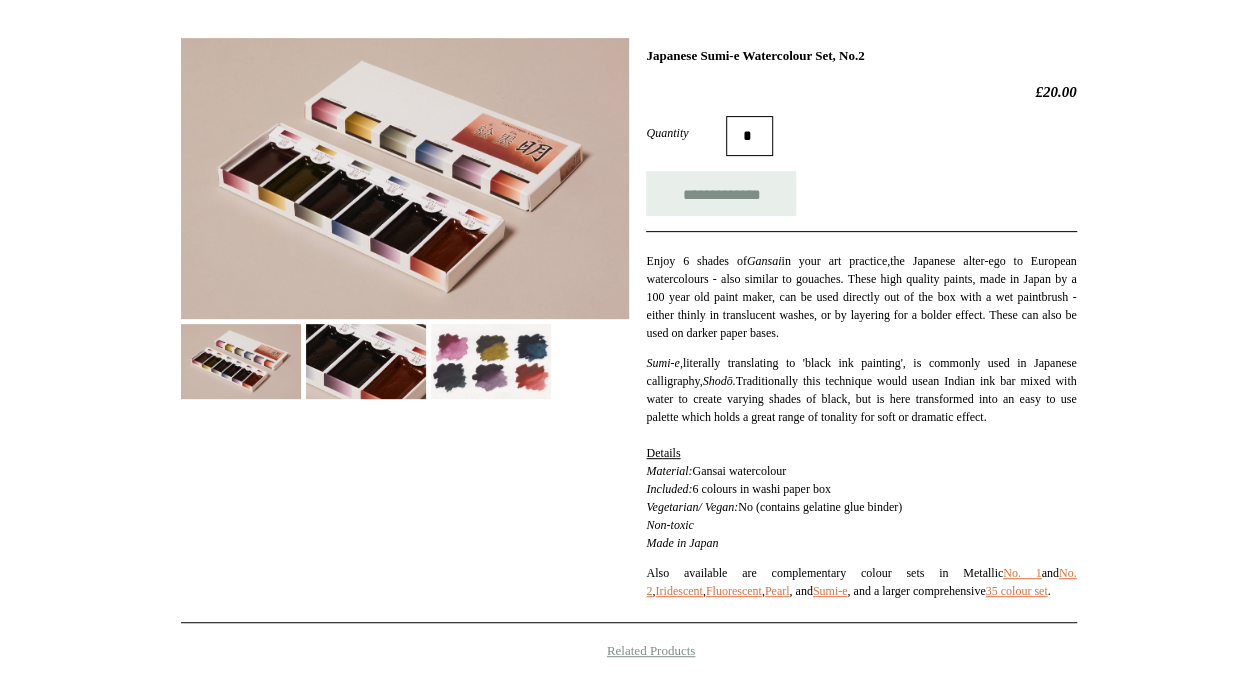 scroll, scrollTop: 300, scrollLeft: 0, axis: vertical 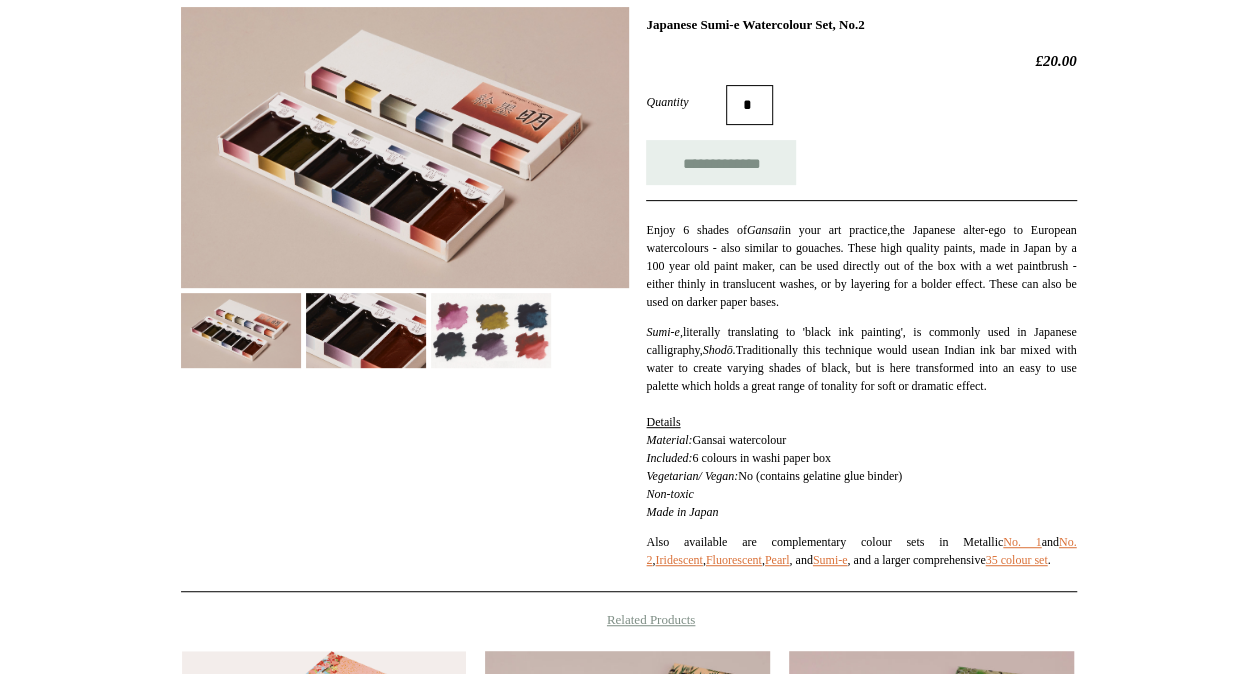 click at bounding box center (366, 330) 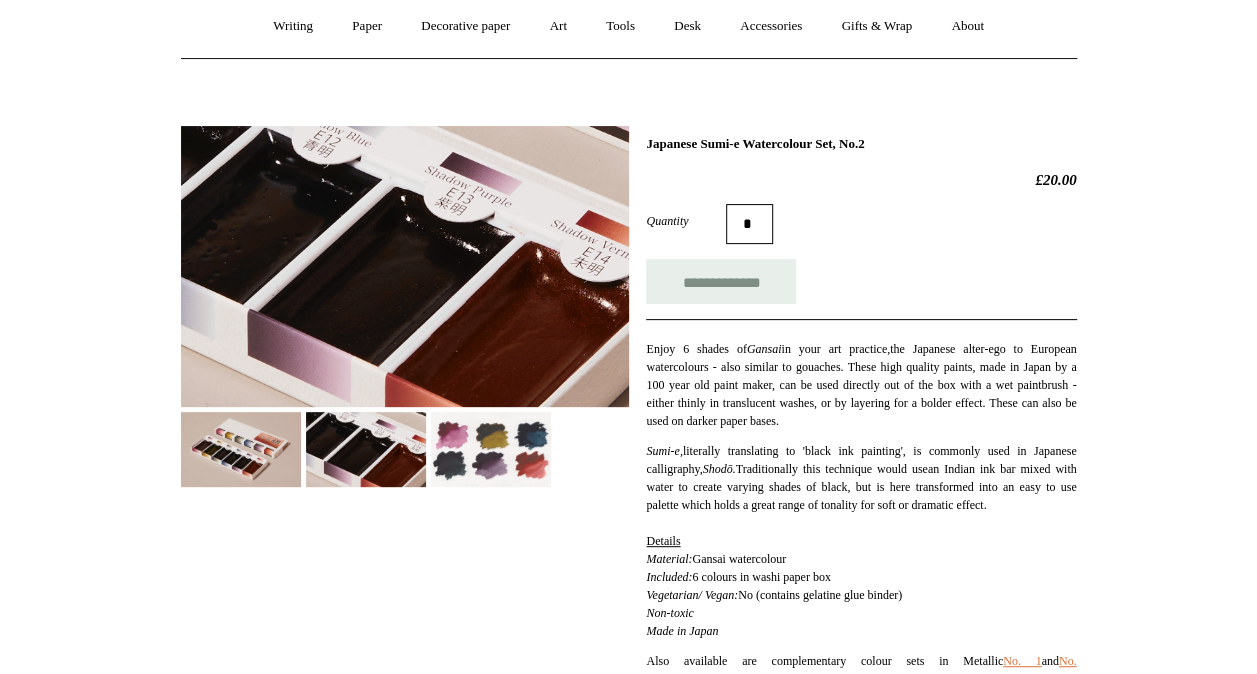 scroll, scrollTop: 200, scrollLeft: 0, axis: vertical 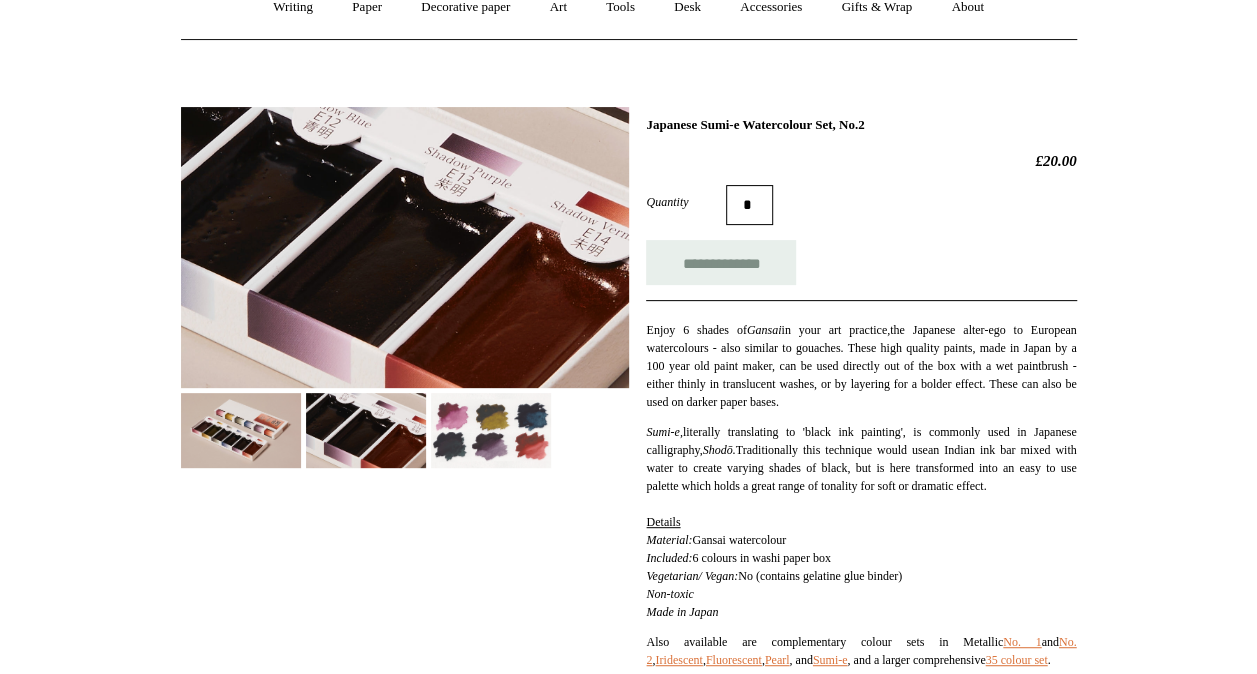 click at bounding box center [241, 430] 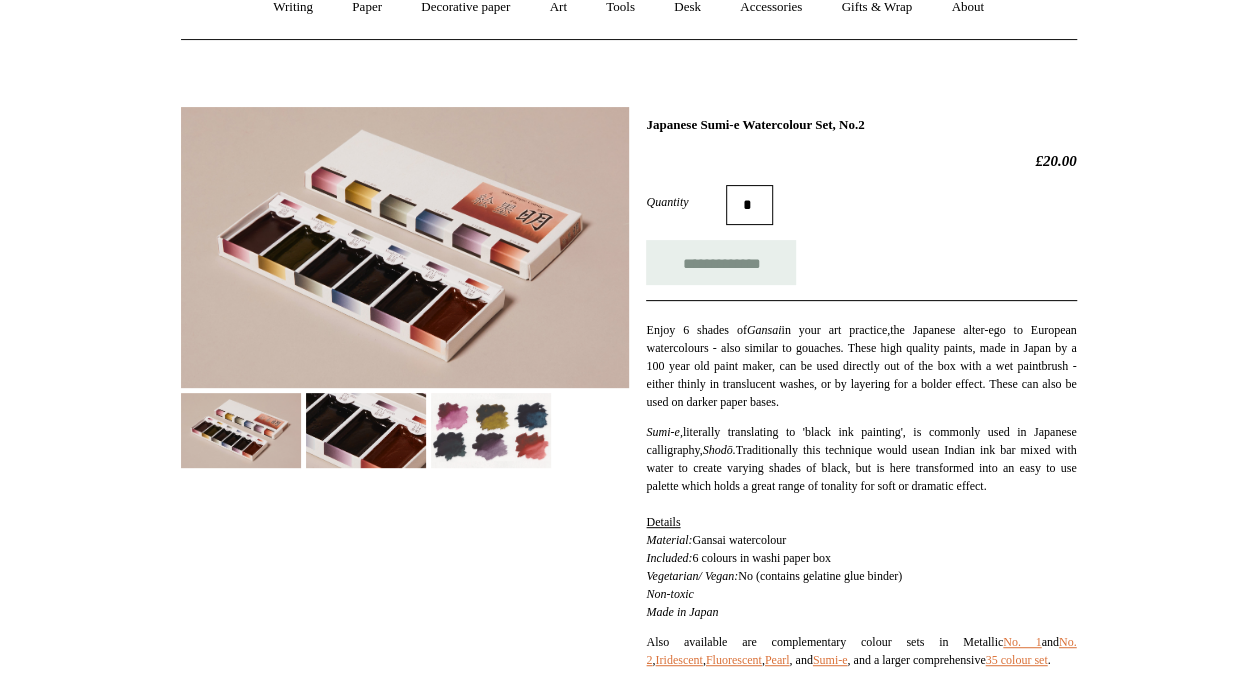 click at bounding box center [491, 430] 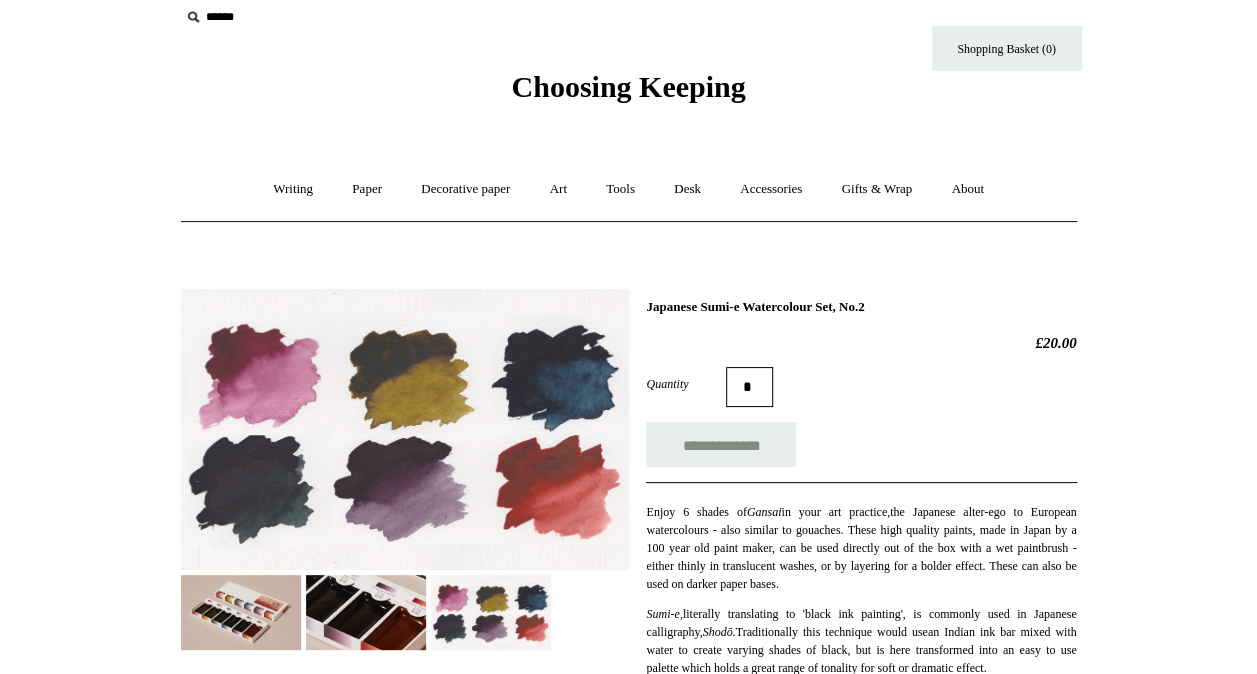 scroll, scrollTop: 0, scrollLeft: 0, axis: both 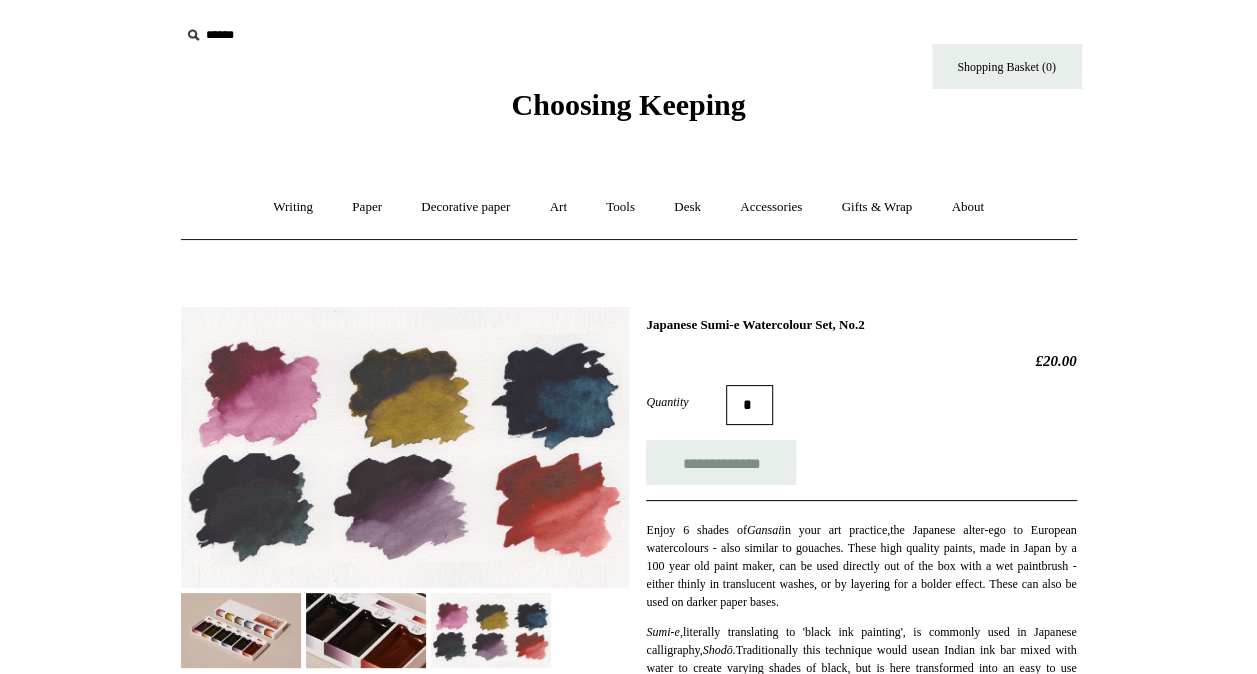 click on "Choosing Keeping" at bounding box center [628, 104] 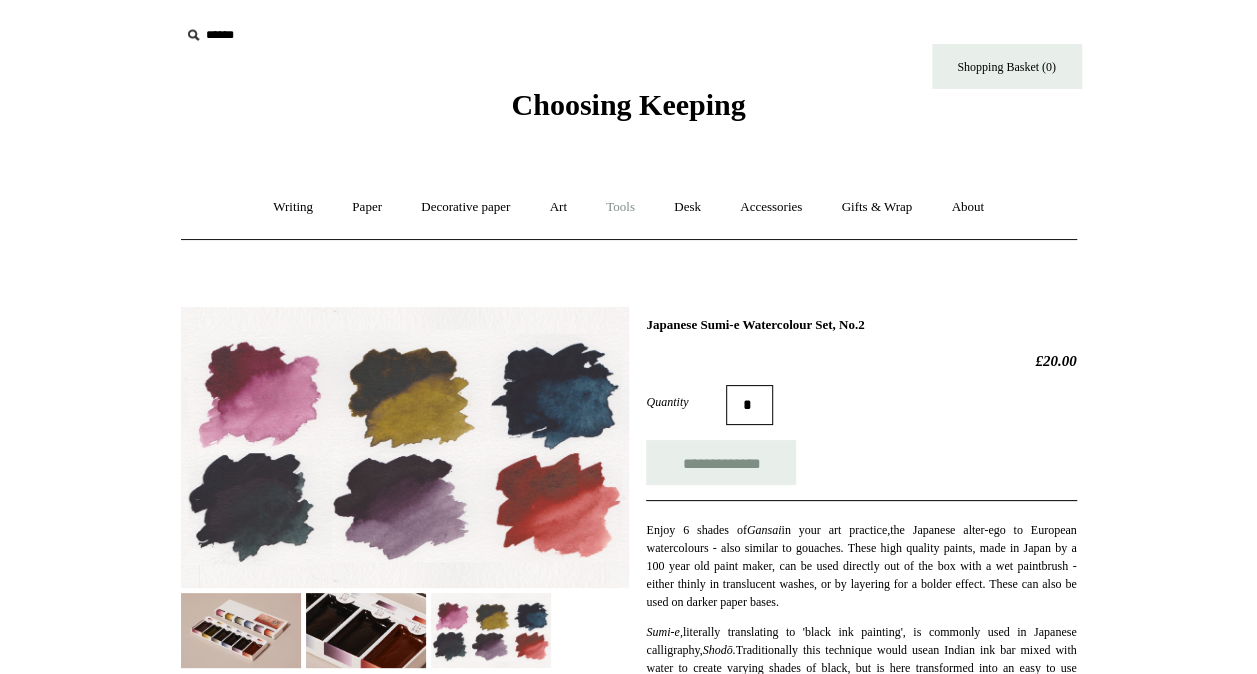 click on "Tools +" at bounding box center [620, 207] 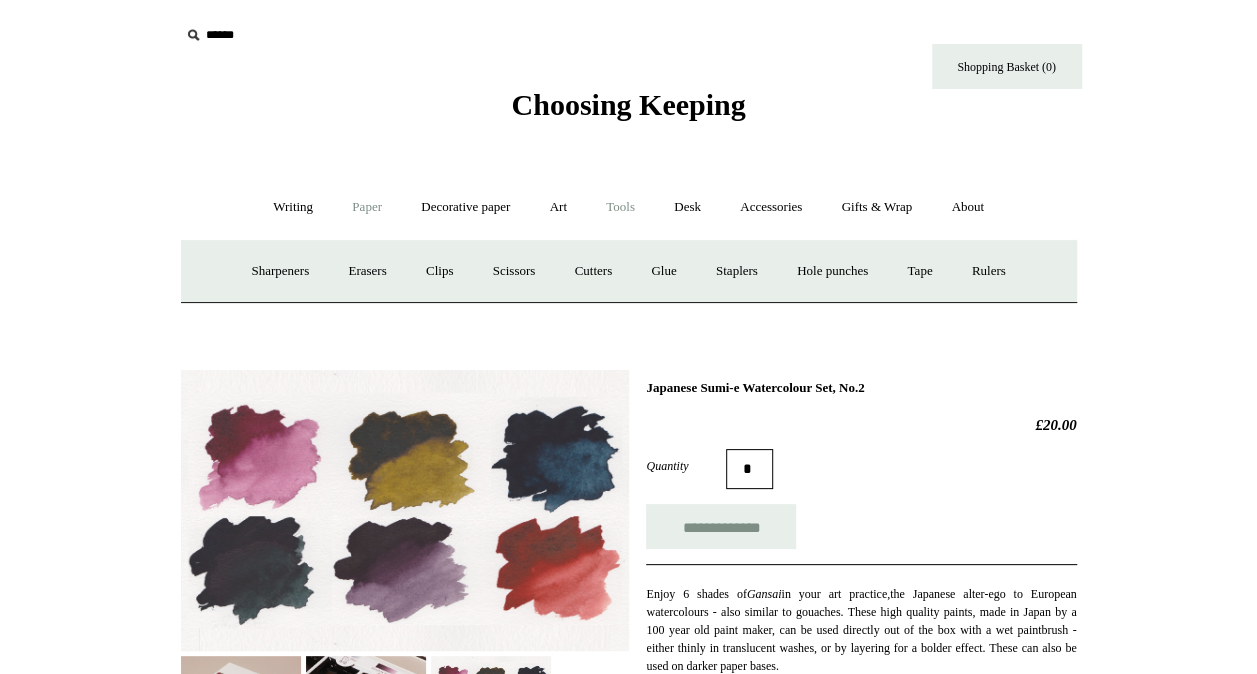 click on "Paper +" at bounding box center [367, 207] 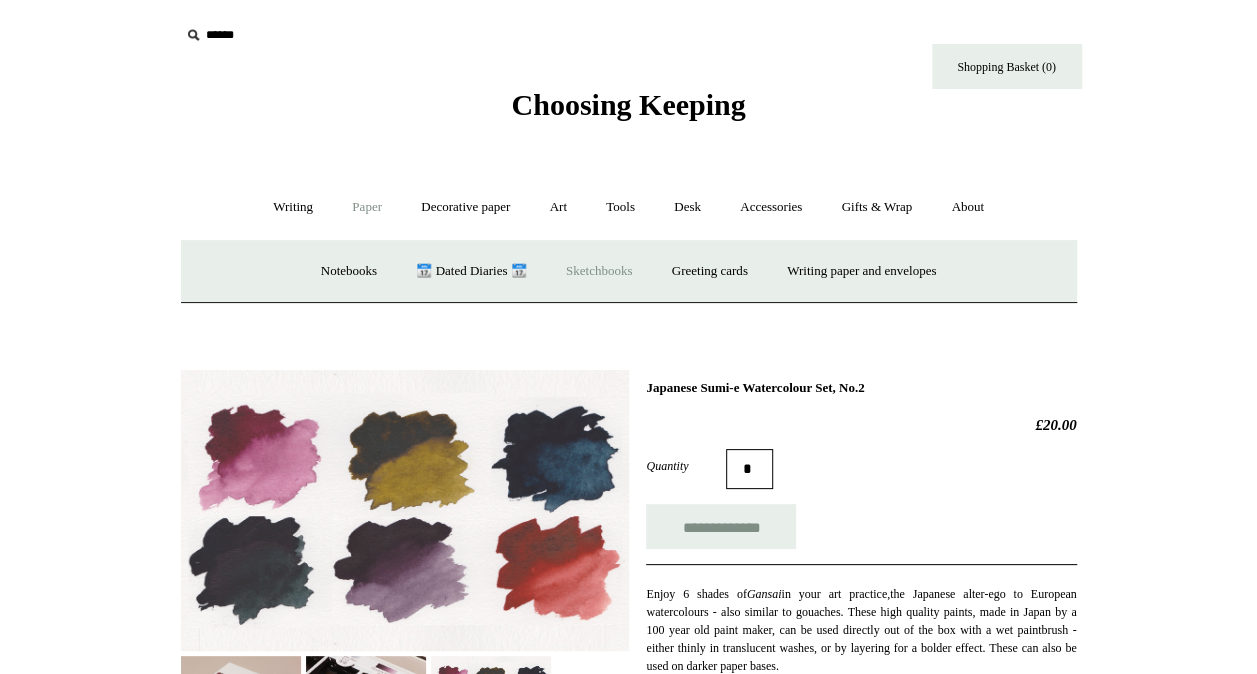 click on "Sketchbooks +" at bounding box center (599, 271) 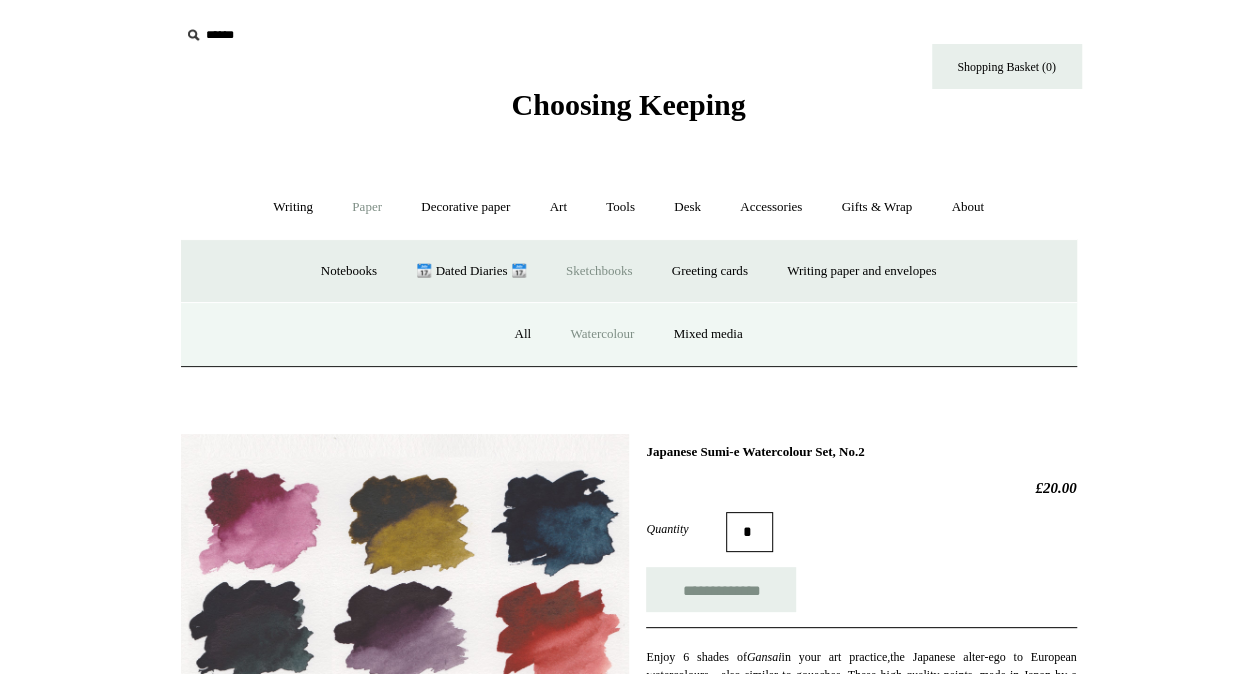 click on "Watercolour" at bounding box center [602, 334] 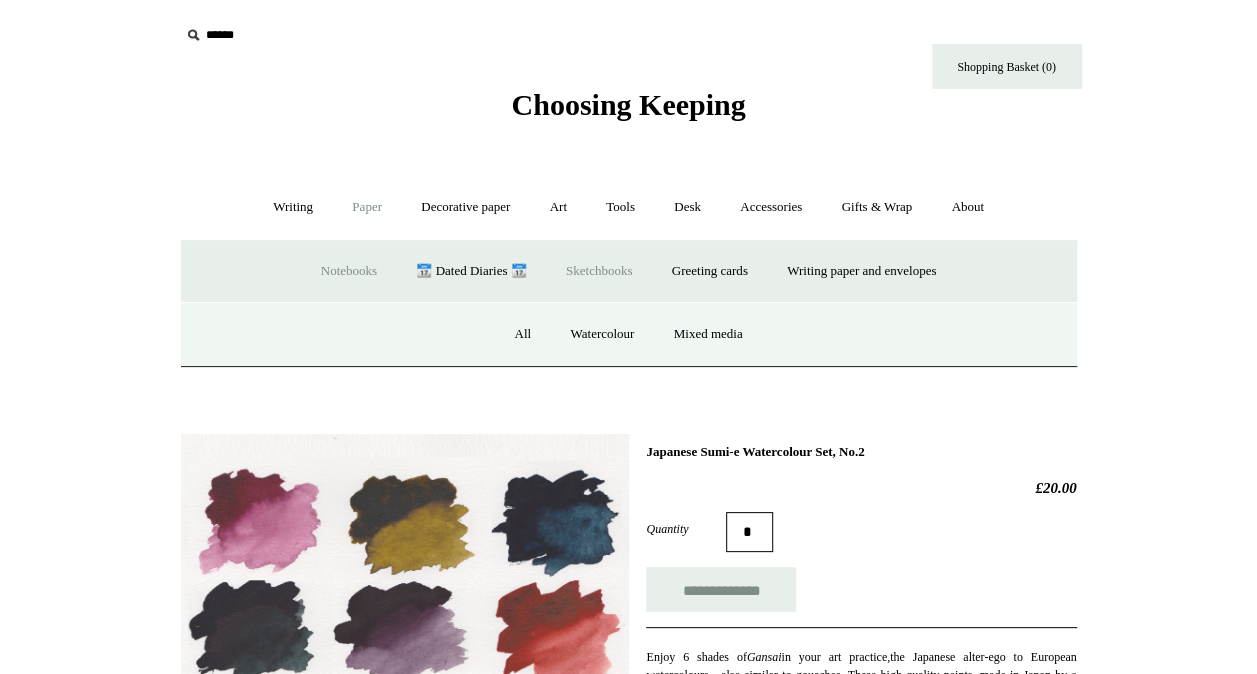 click on "Notebooks +" at bounding box center [349, 271] 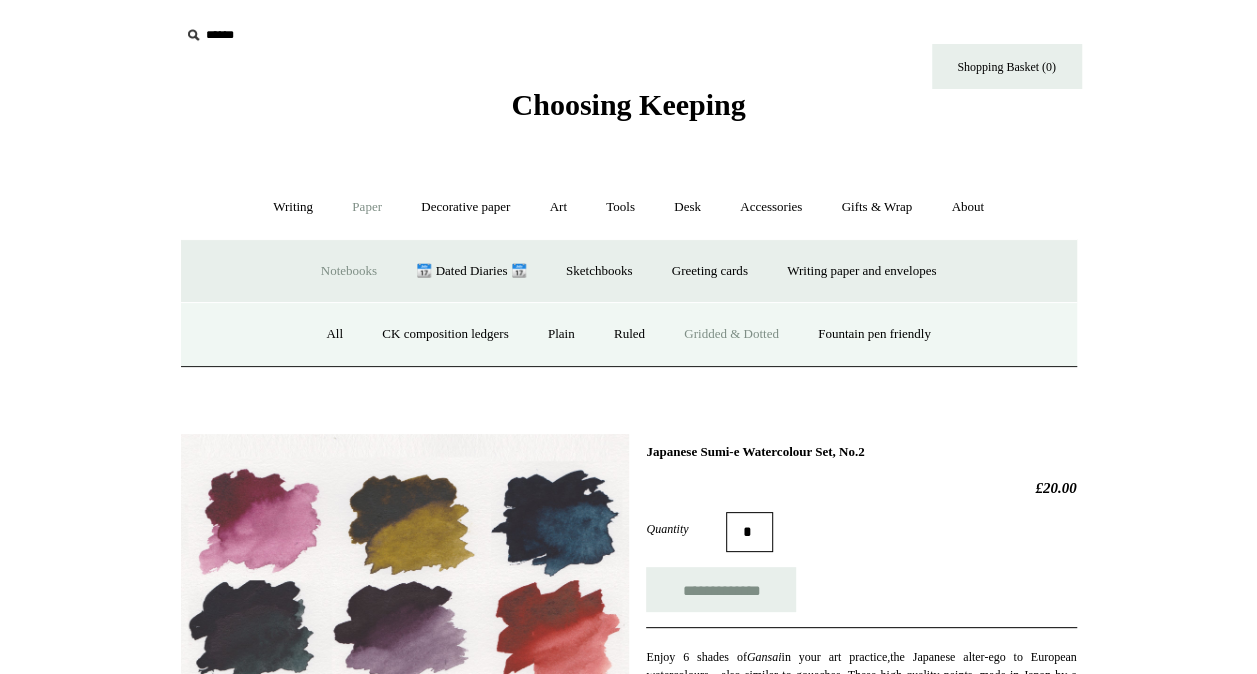 click on "Gridded & Dotted" at bounding box center [731, 334] 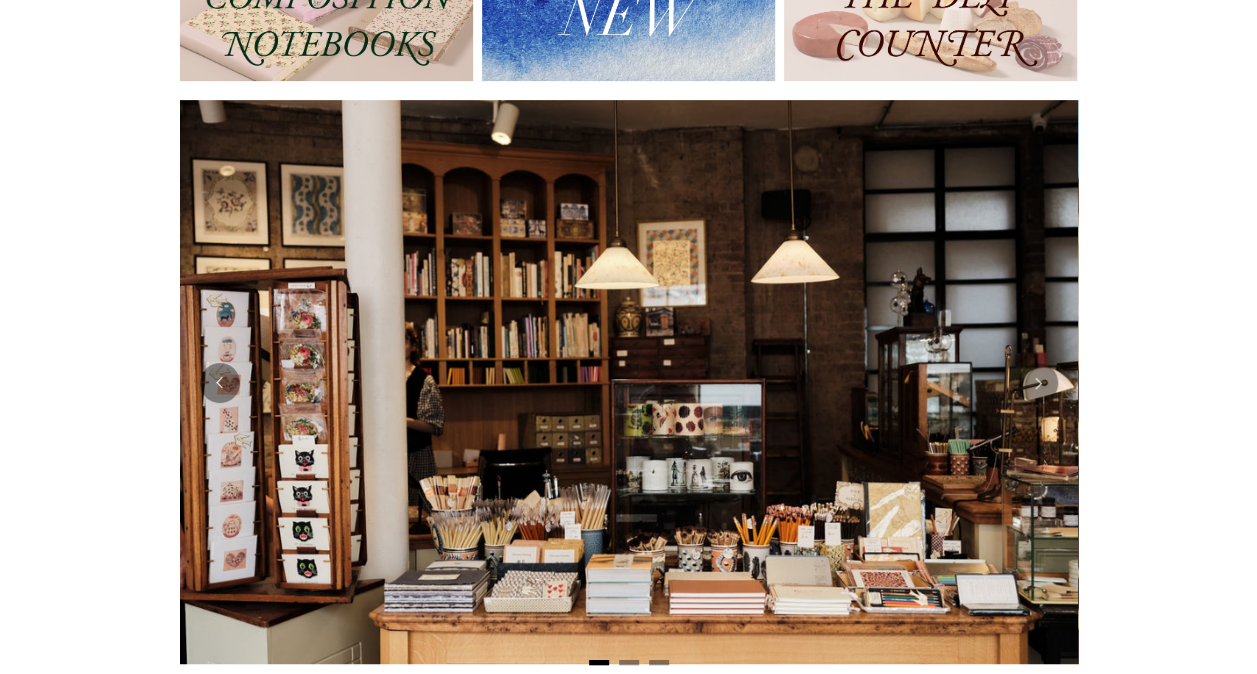 scroll, scrollTop: 300, scrollLeft: 0, axis: vertical 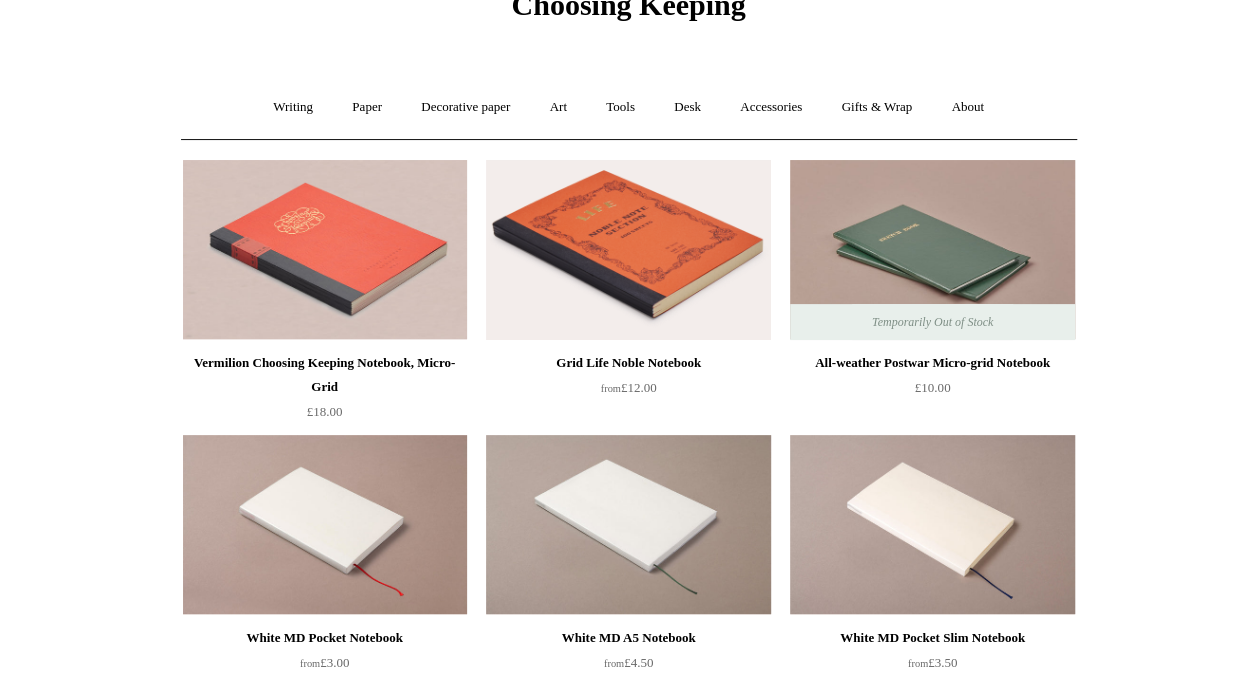 click at bounding box center [628, 250] 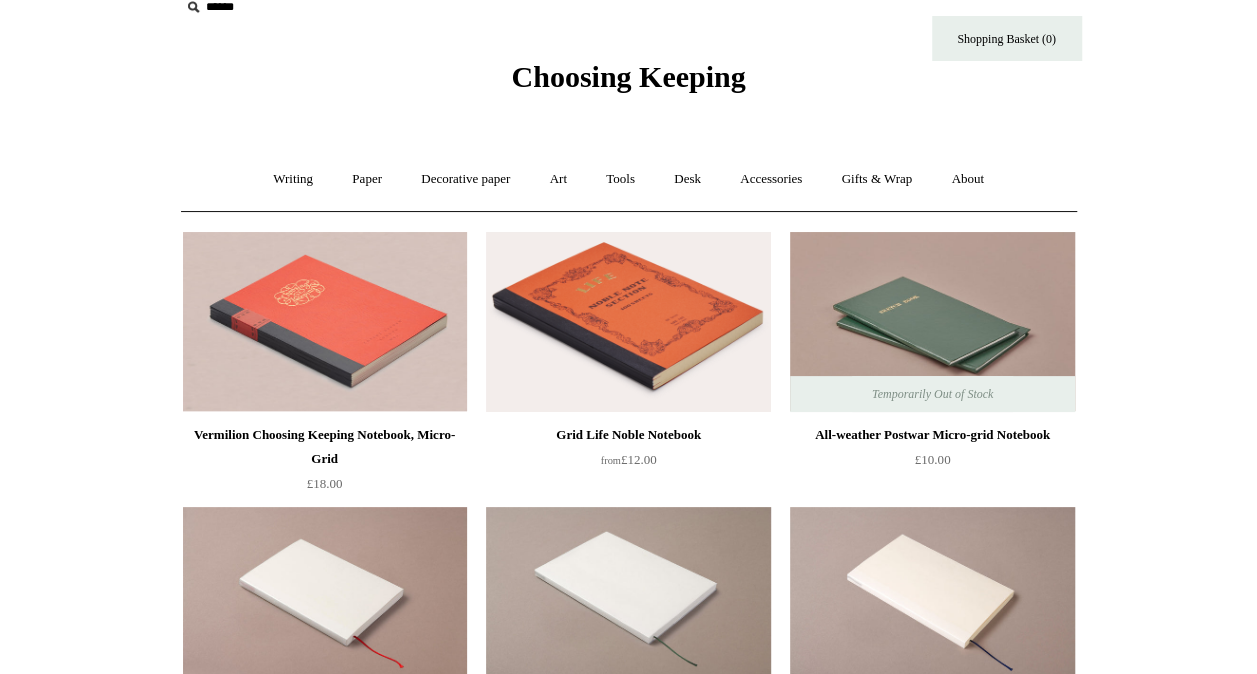scroll, scrollTop: 0, scrollLeft: 0, axis: both 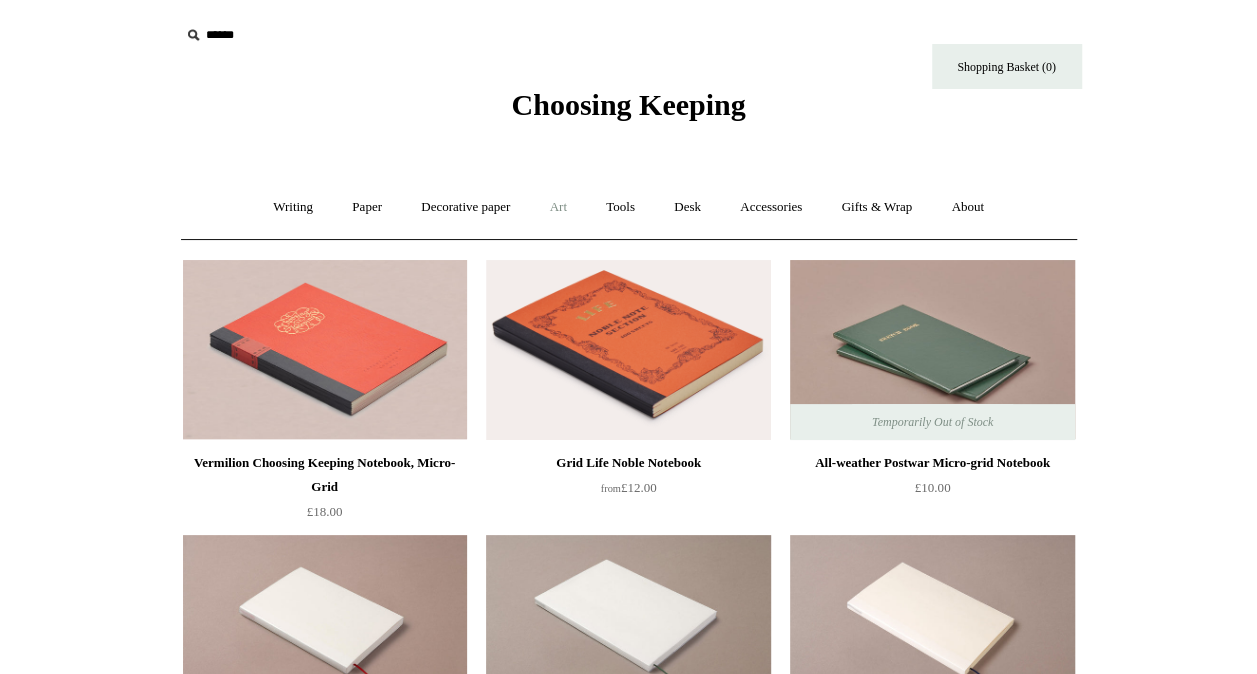 click on "Art +" at bounding box center (558, 207) 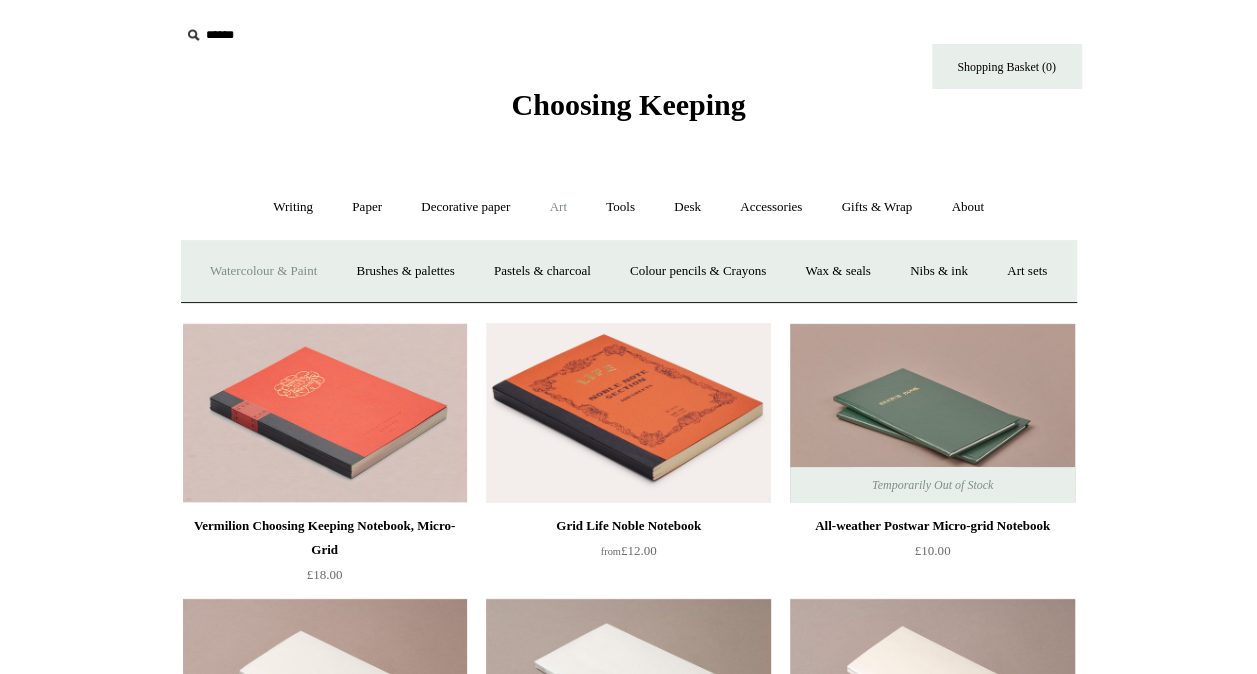 click on "Watercolour & Paint" at bounding box center (263, 271) 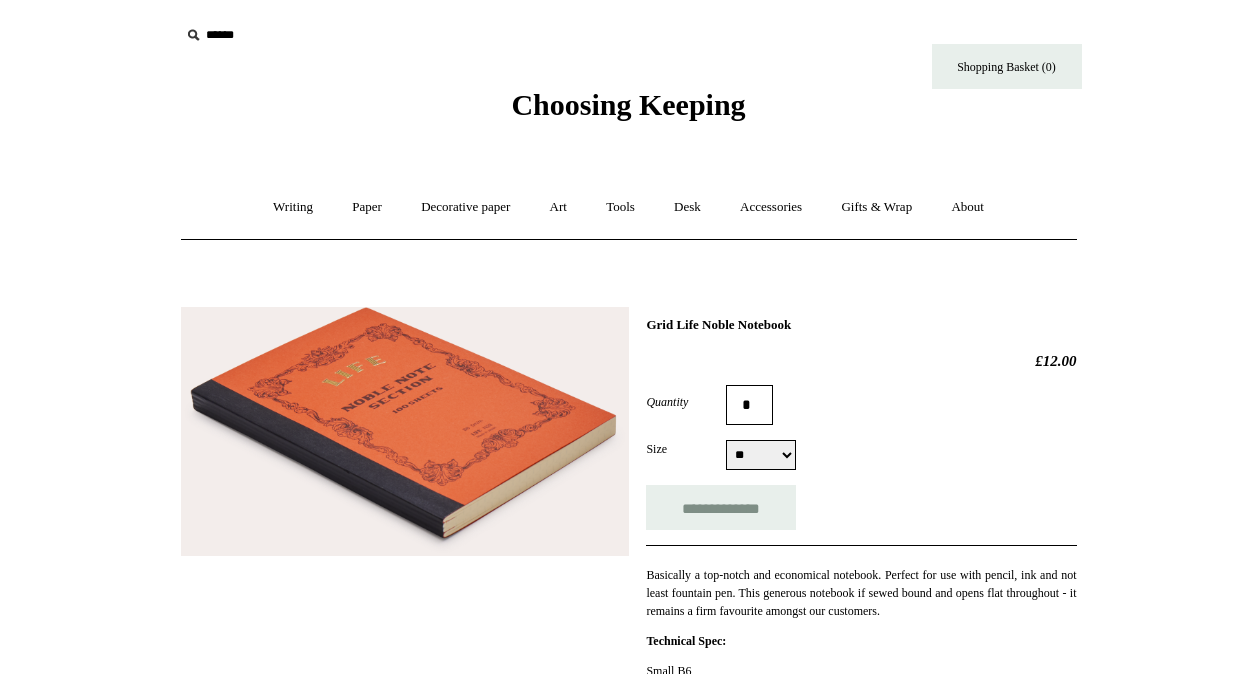 scroll, scrollTop: 0, scrollLeft: 0, axis: both 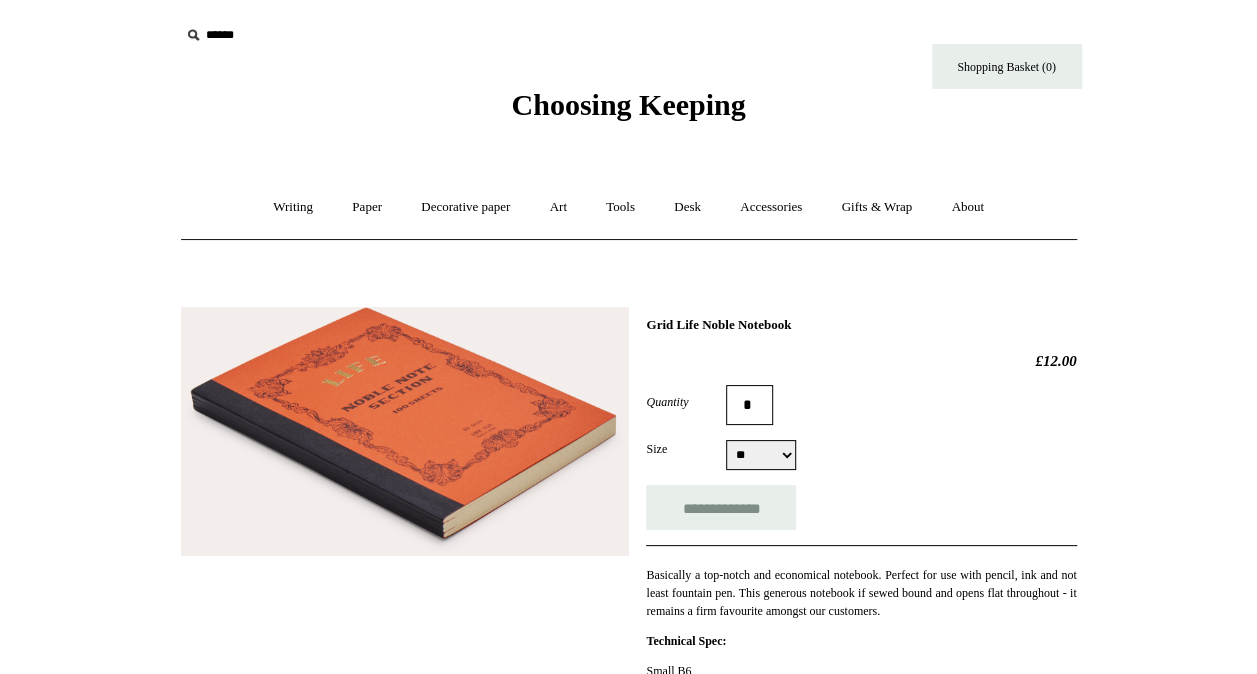 click on "** **" at bounding box center (761, 455) 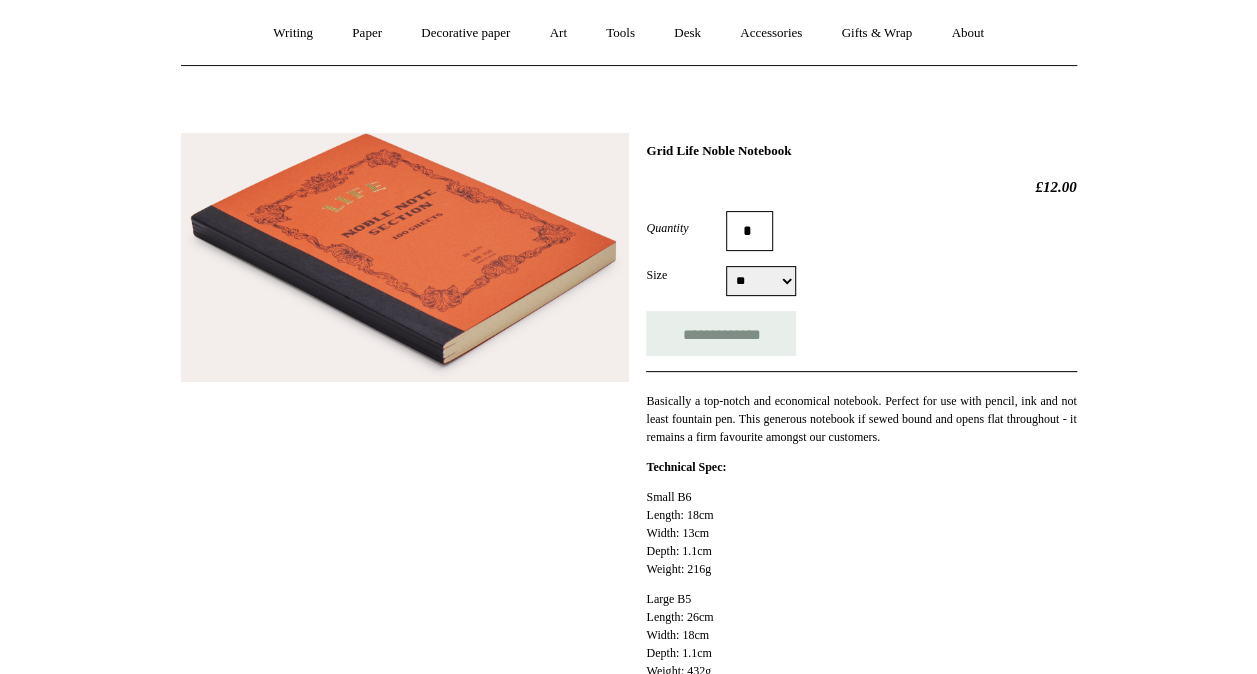 scroll, scrollTop: 300, scrollLeft: 0, axis: vertical 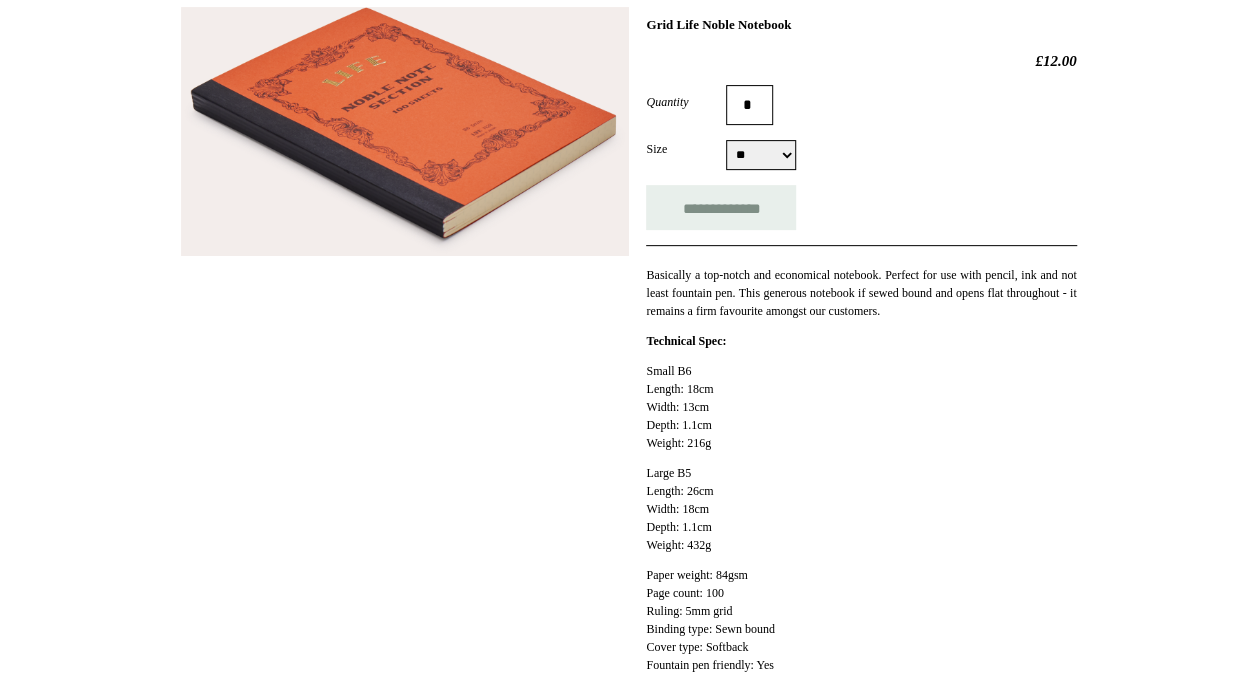 drag, startPoint x: 650, startPoint y: 20, endPoint x: 828, endPoint y: 24, distance: 178.04494 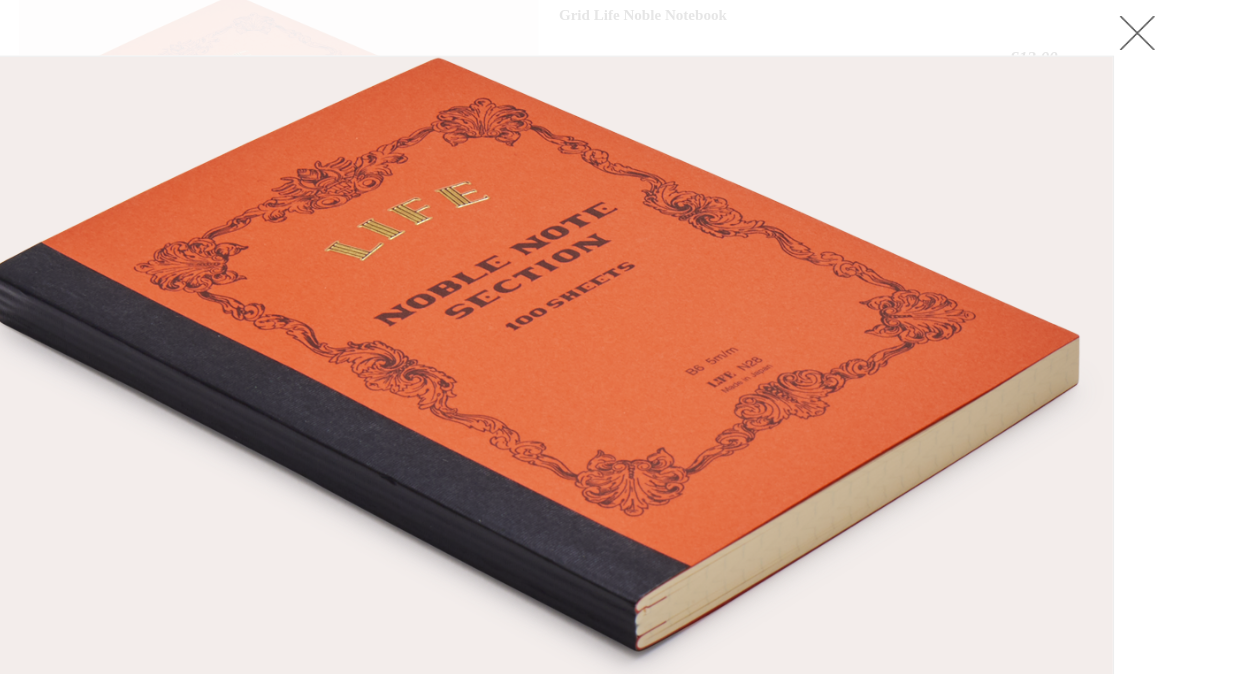 scroll, scrollTop: 292, scrollLeft: 0, axis: vertical 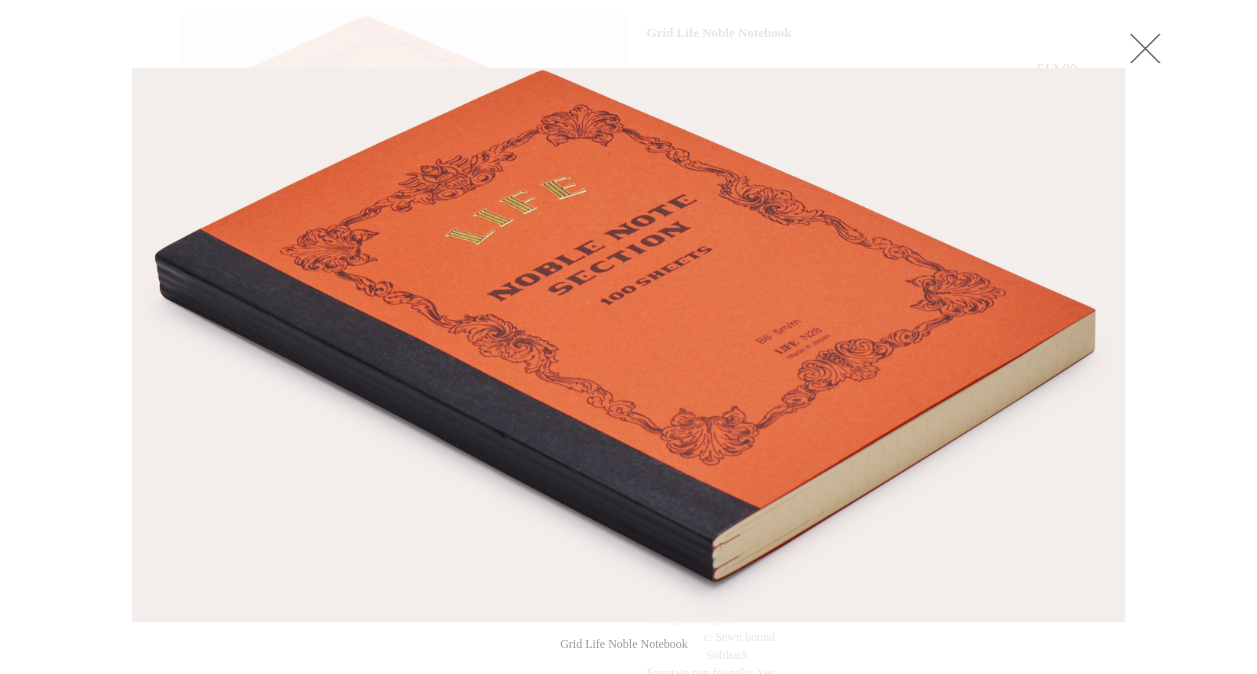 click at bounding box center (1145, 48) 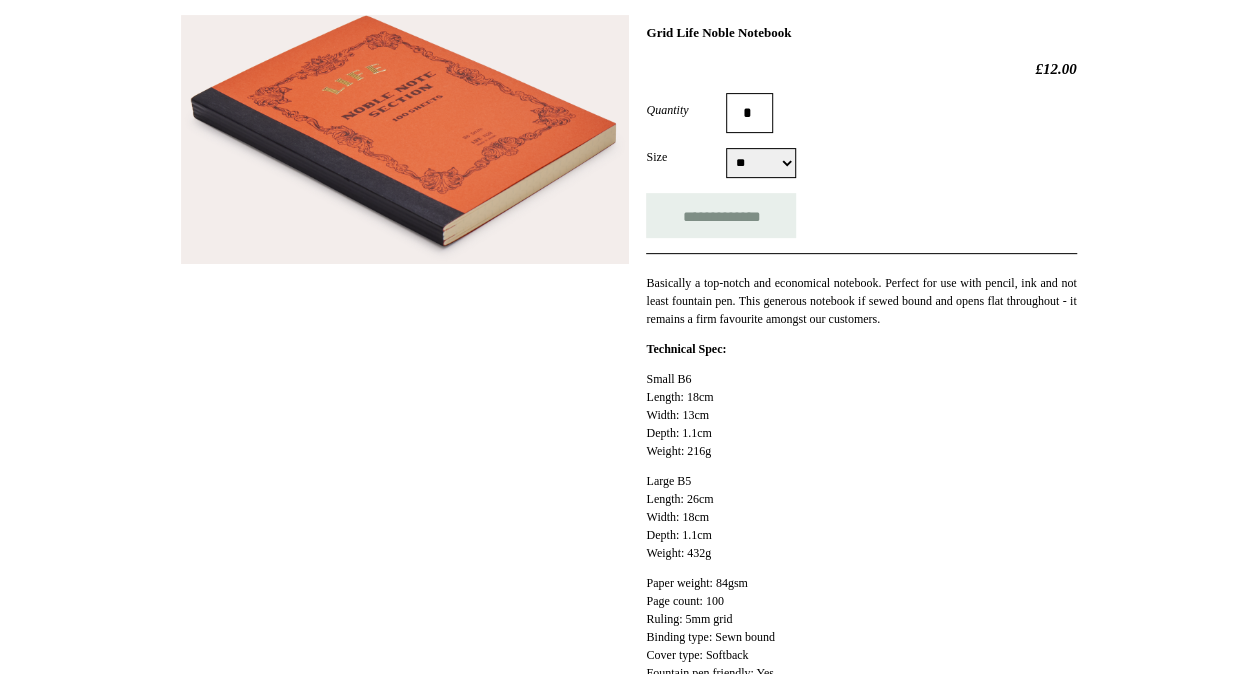 drag, startPoint x: 822, startPoint y: 30, endPoint x: 650, endPoint y: 33, distance: 172.02615 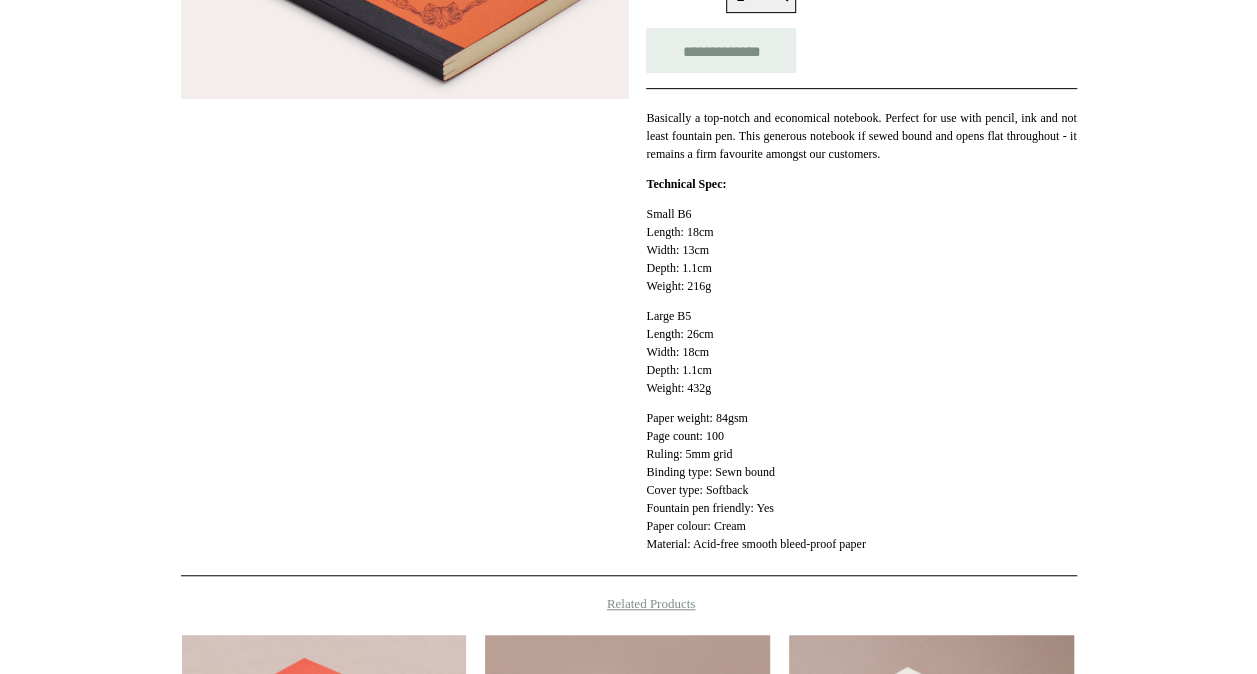 scroll, scrollTop: 195, scrollLeft: 0, axis: vertical 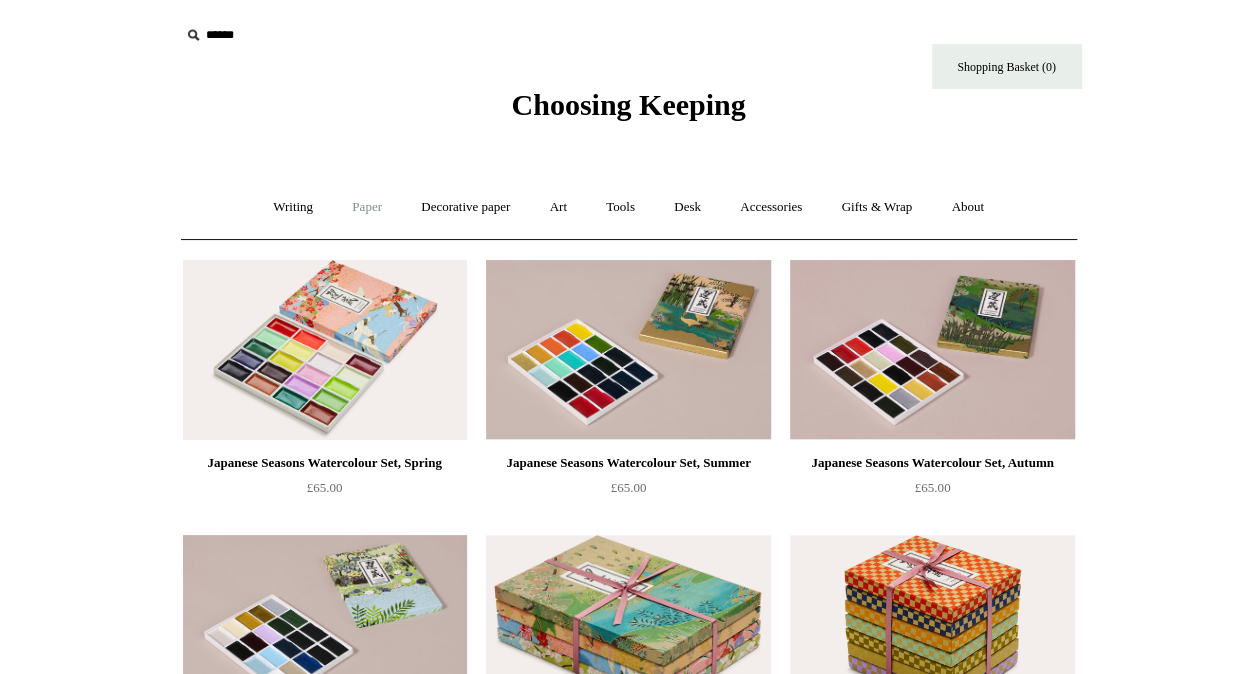 click on "Paper +" at bounding box center (367, 207) 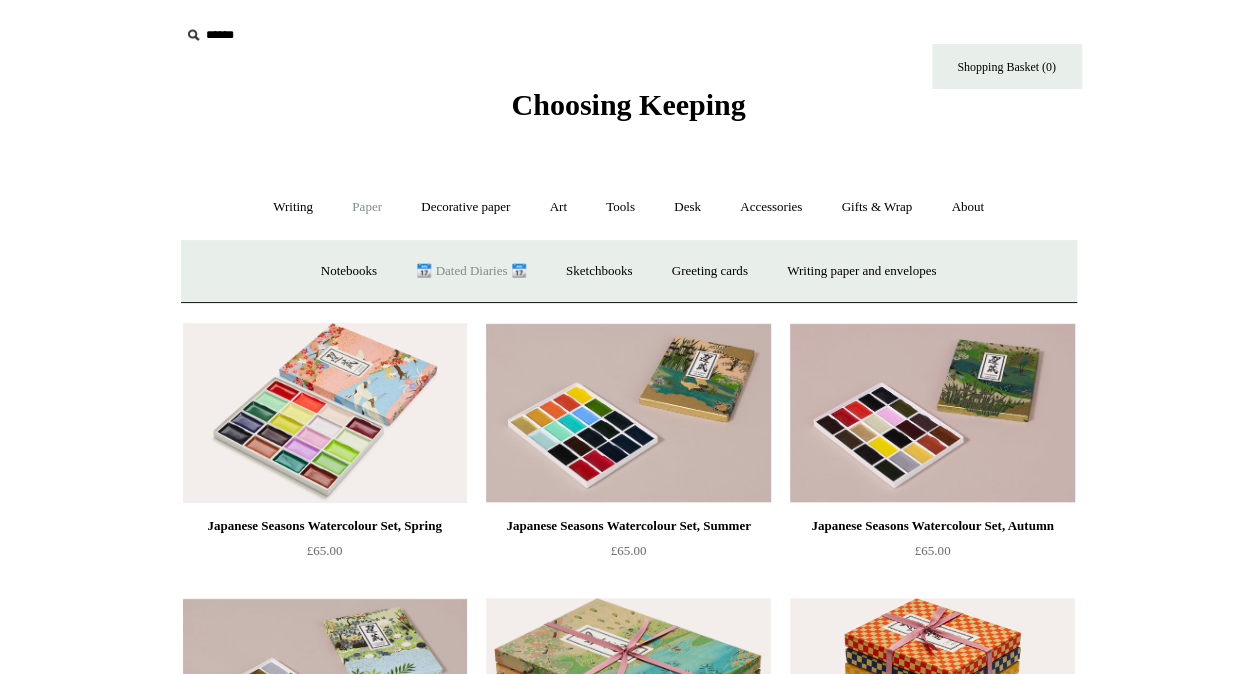 click on "📆 Dated Diaries 📆" at bounding box center (471, 271) 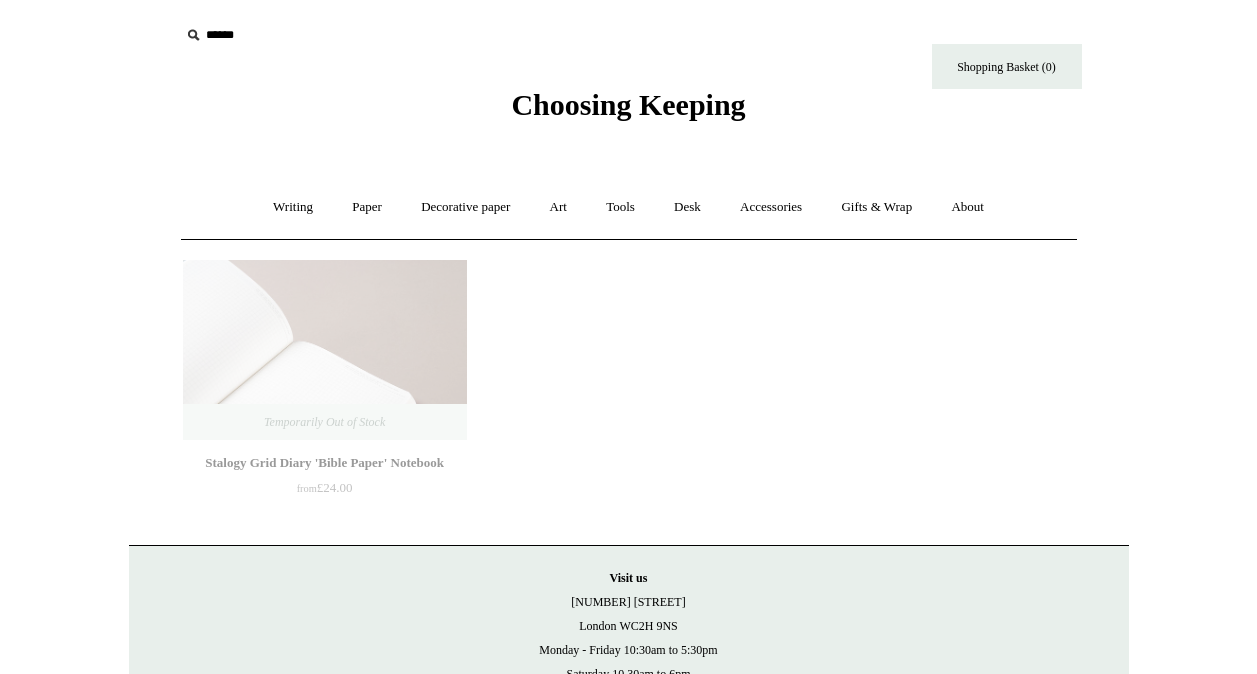 scroll, scrollTop: 0, scrollLeft: 0, axis: both 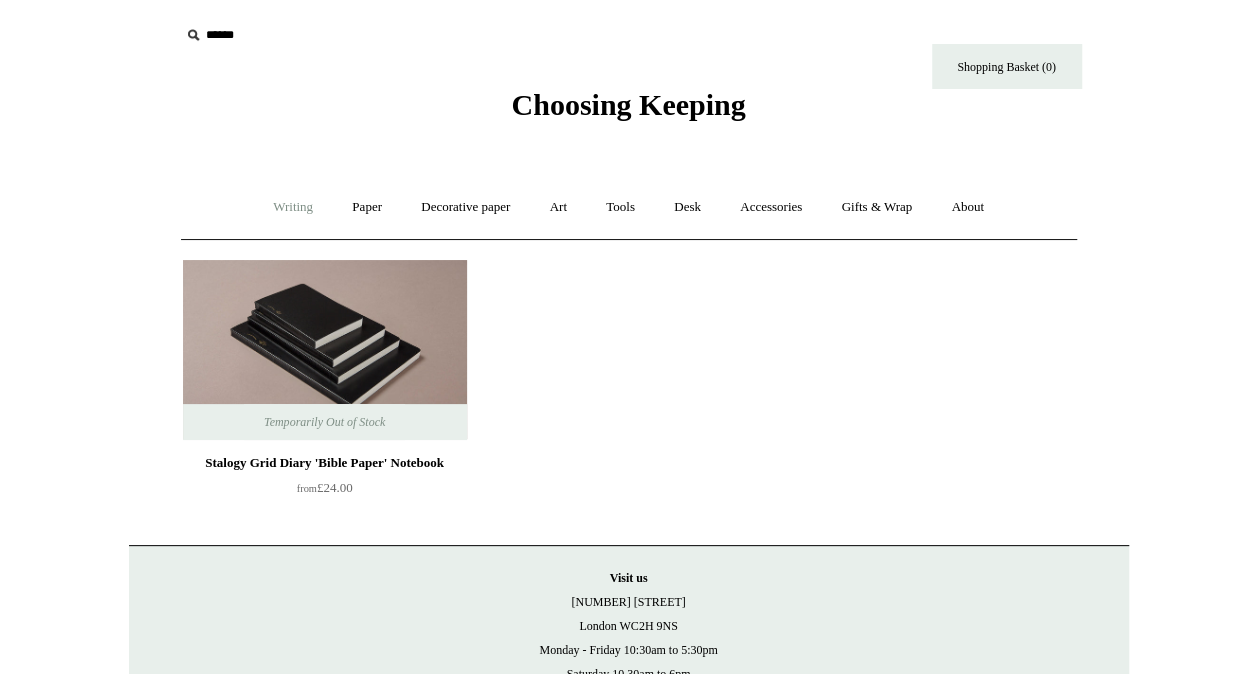 click on "Writing +" at bounding box center (293, 207) 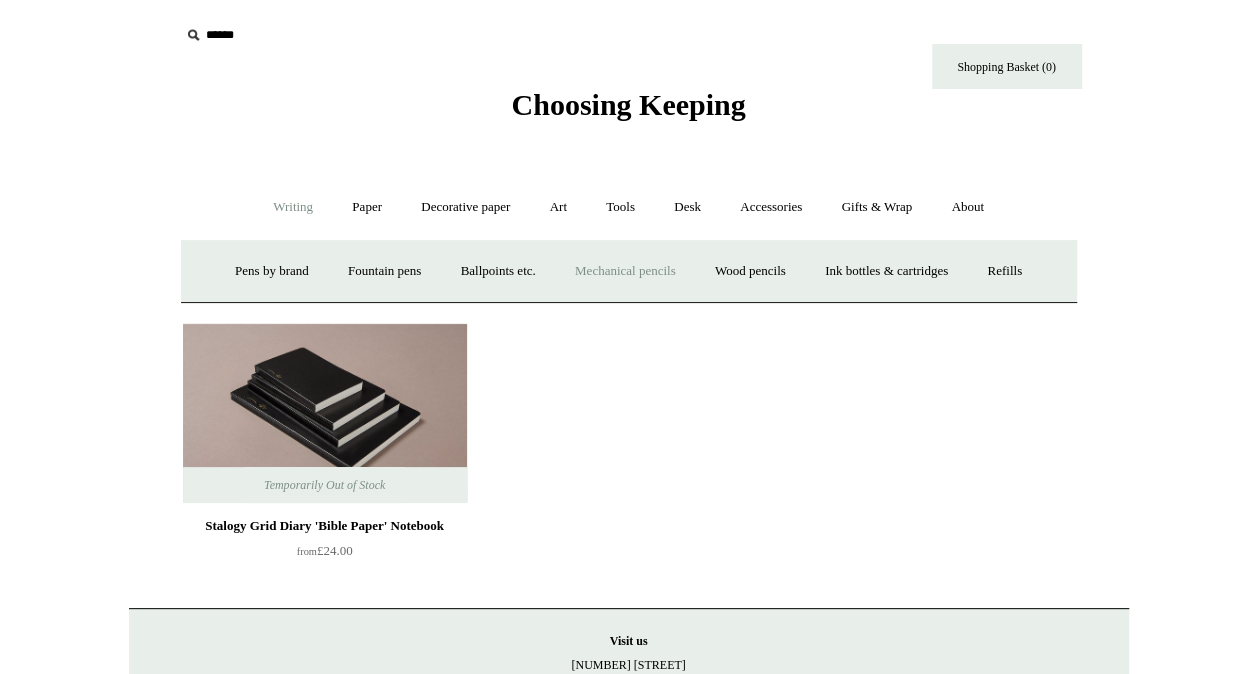 click on "Mechanical pencils +" at bounding box center [625, 271] 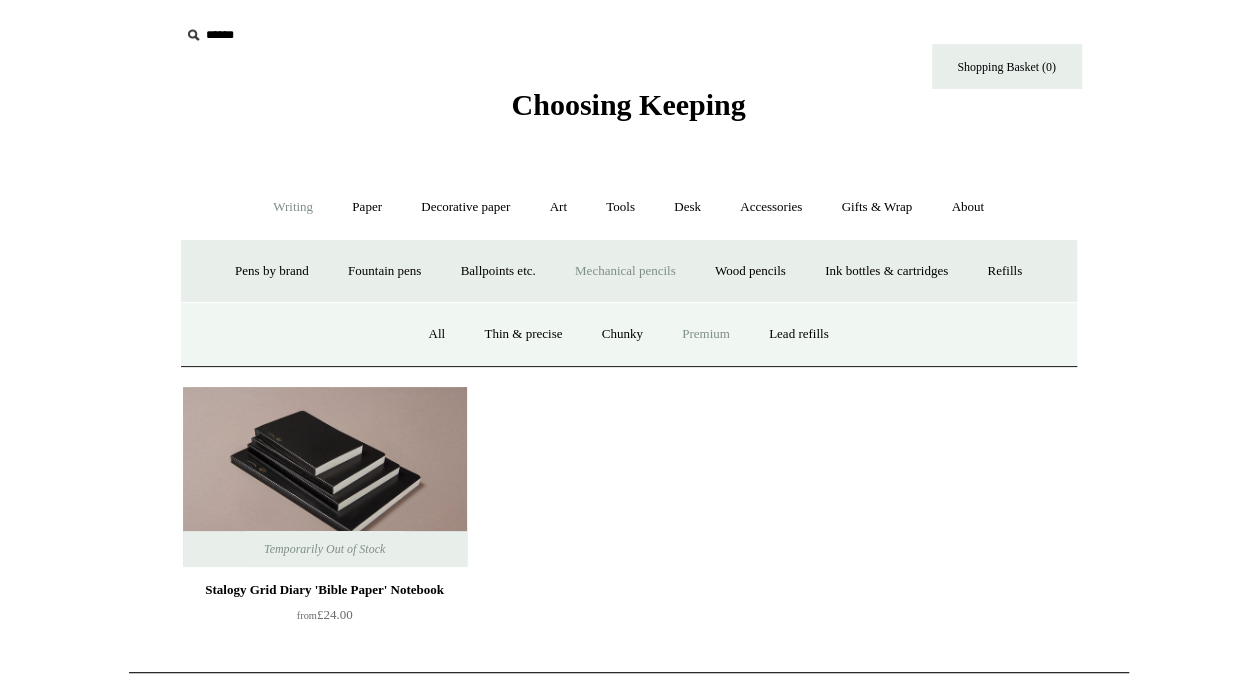 click on "Premium" at bounding box center (706, 334) 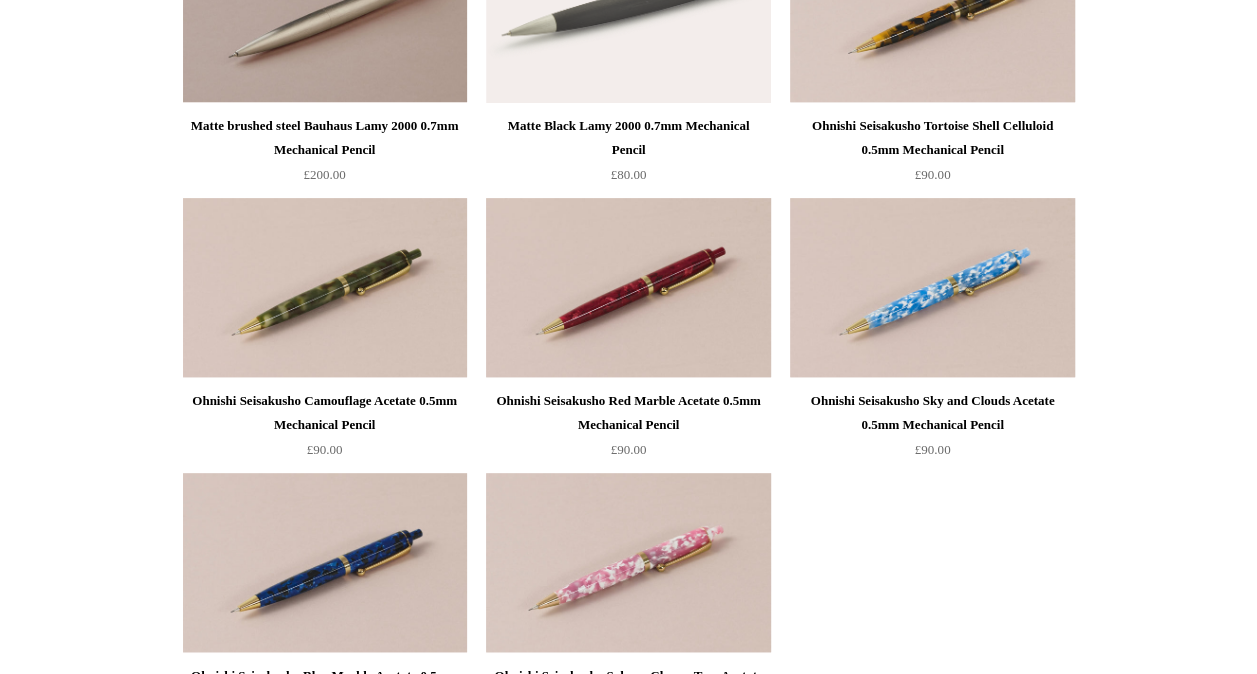 scroll, scrollTop: 0, scrollLeft: 0, axis: both 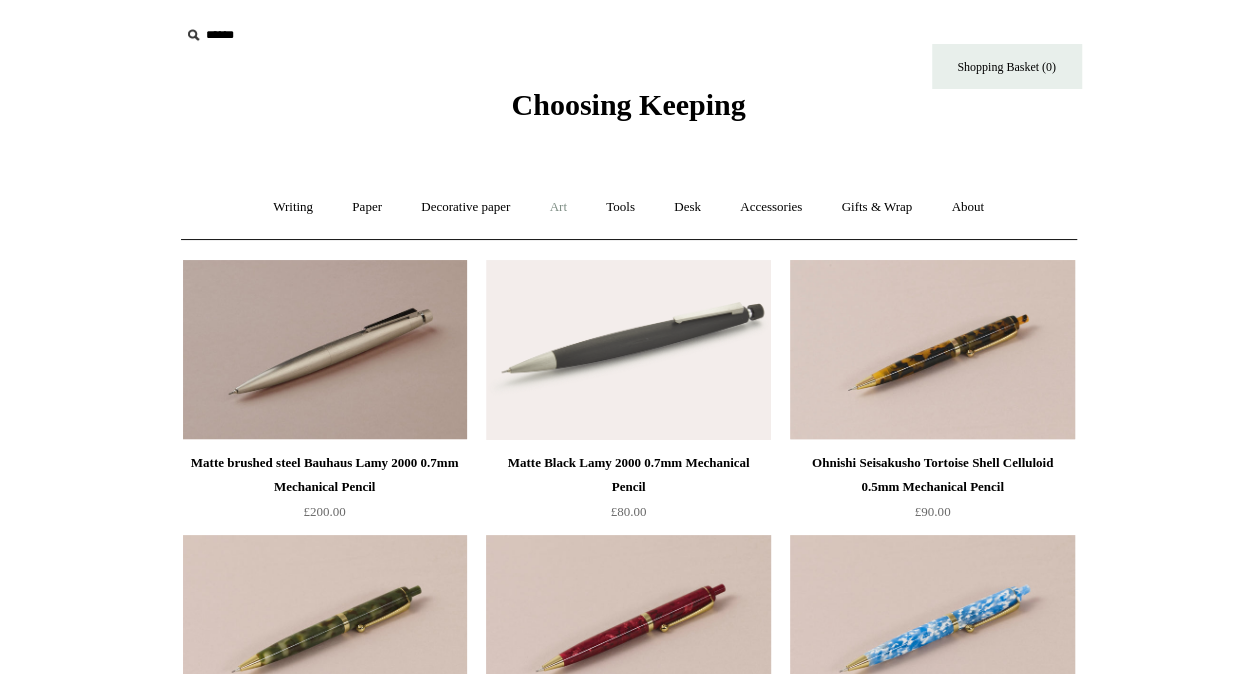 click on "Art +" at bounding box center (558, 207) 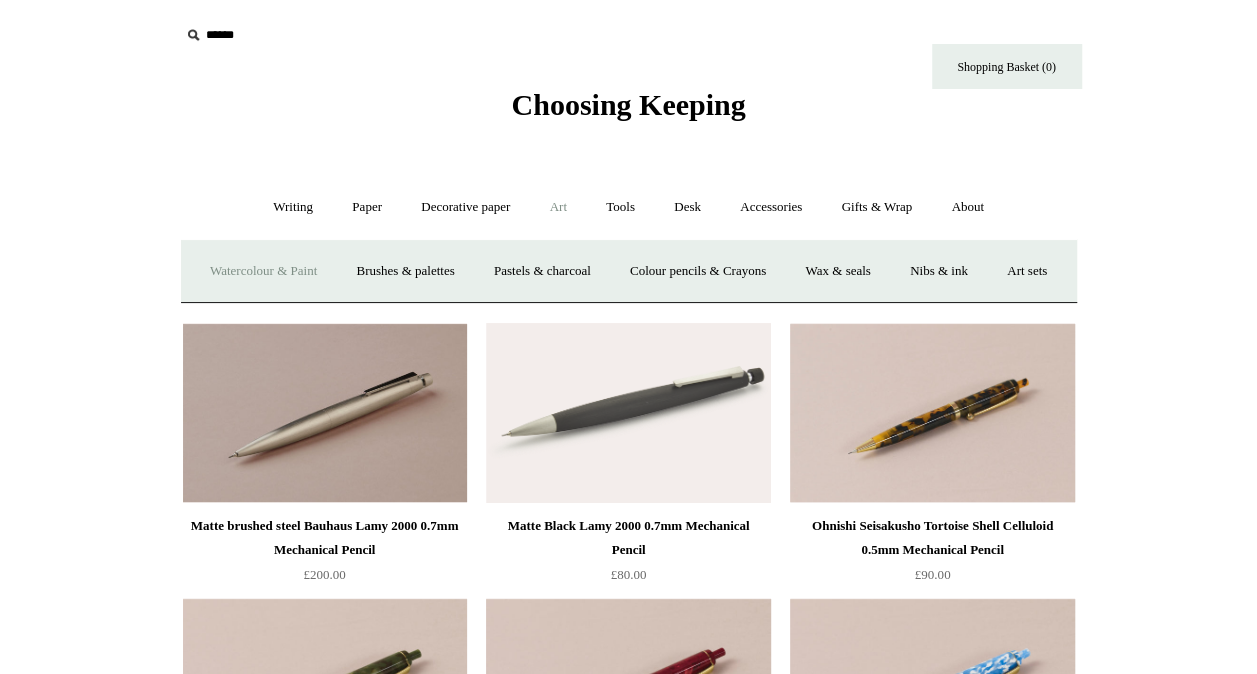 click on "Watercolour & Paint" at bounding box center (263, 271) 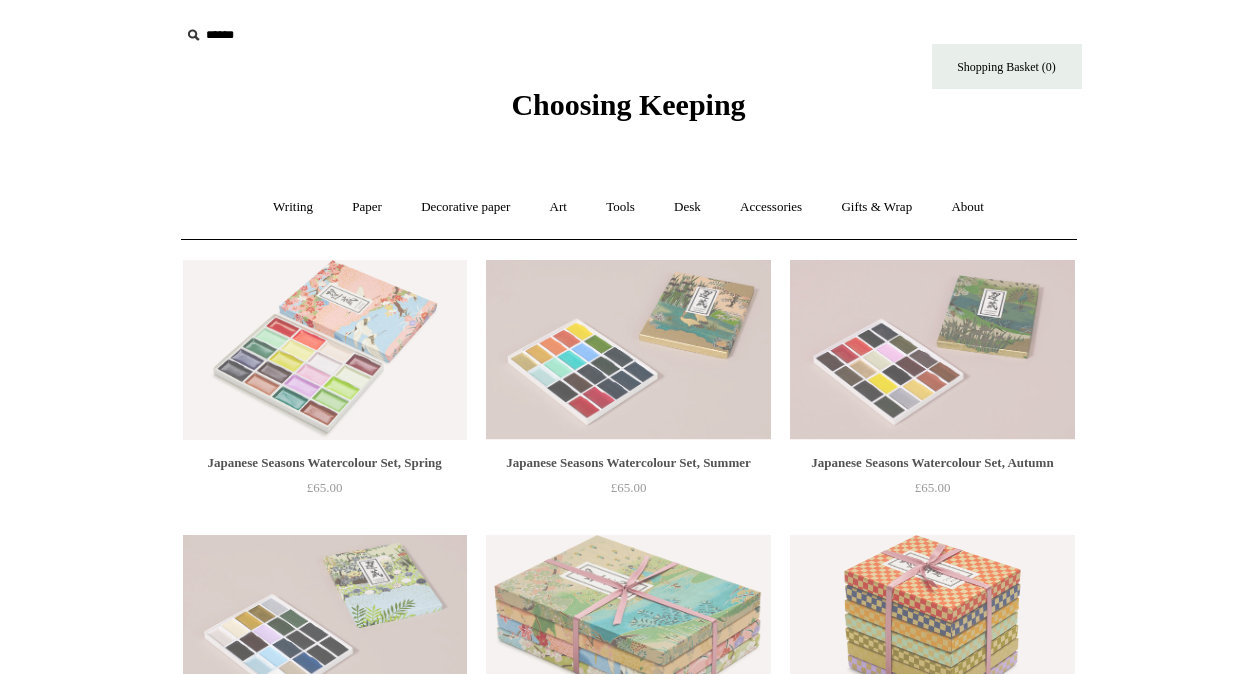 scroll, scrollTop: 0, scrollLeft: 0, axis: both 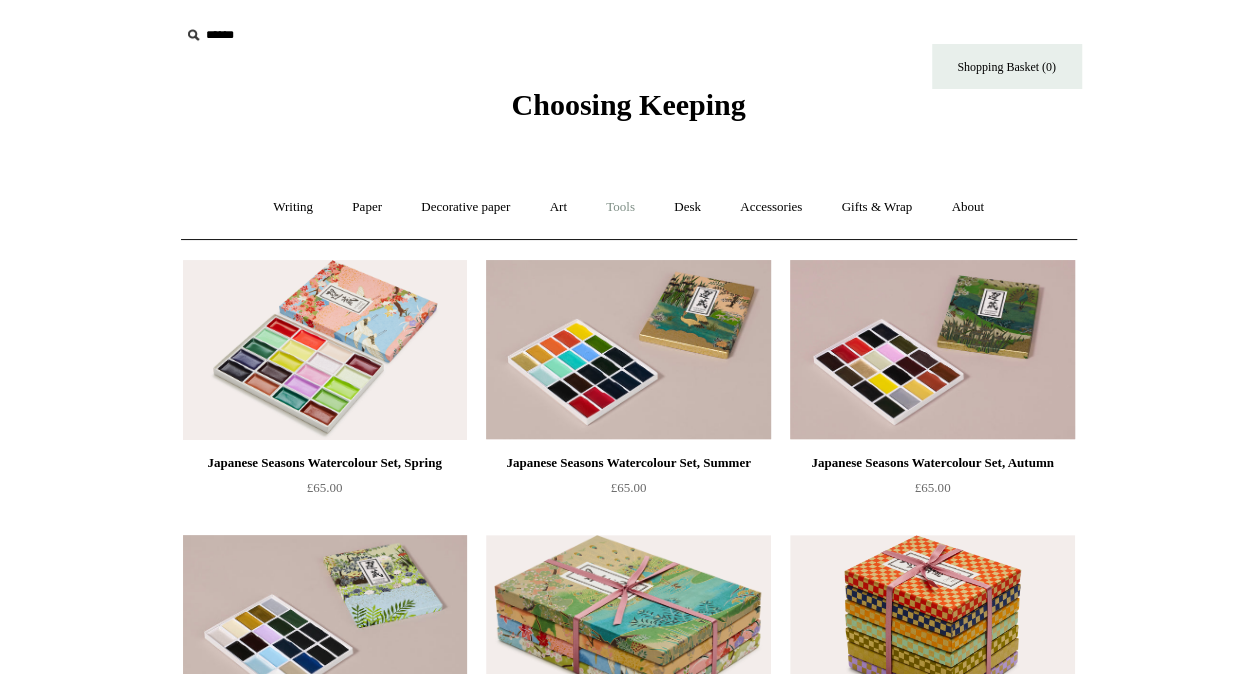 click on "Tools +" at bounding box center [620, 207] 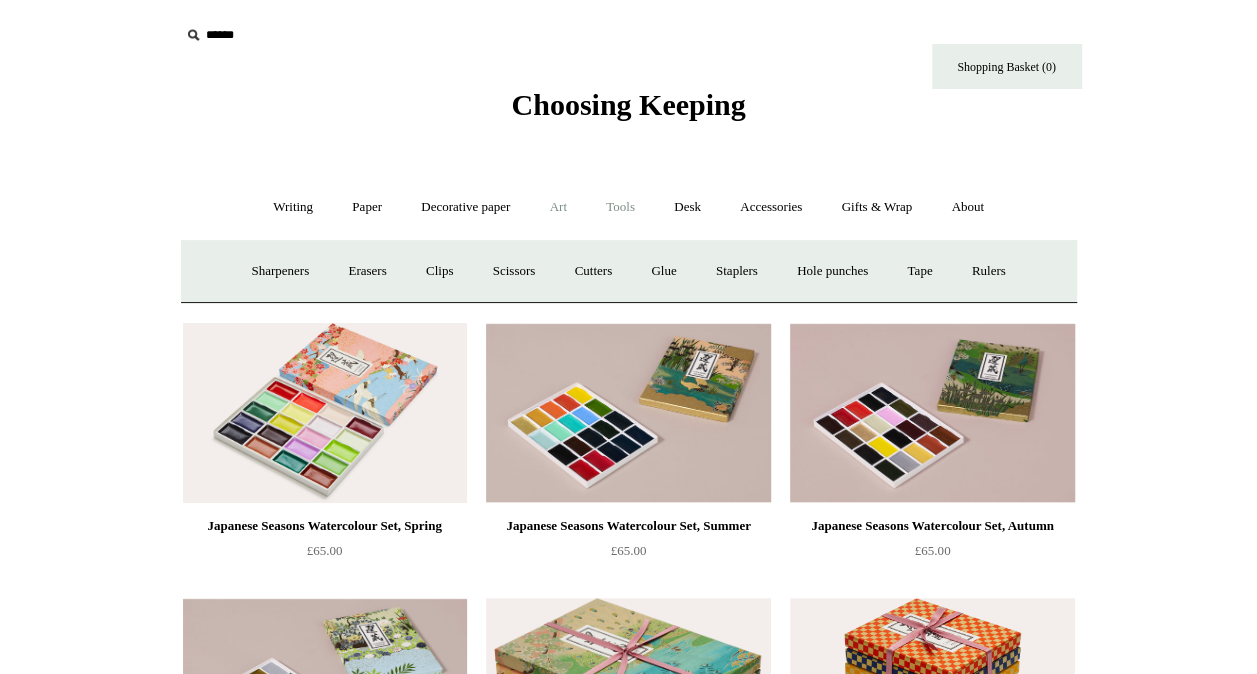 click on "Art +" at bounding box center (558, 207) 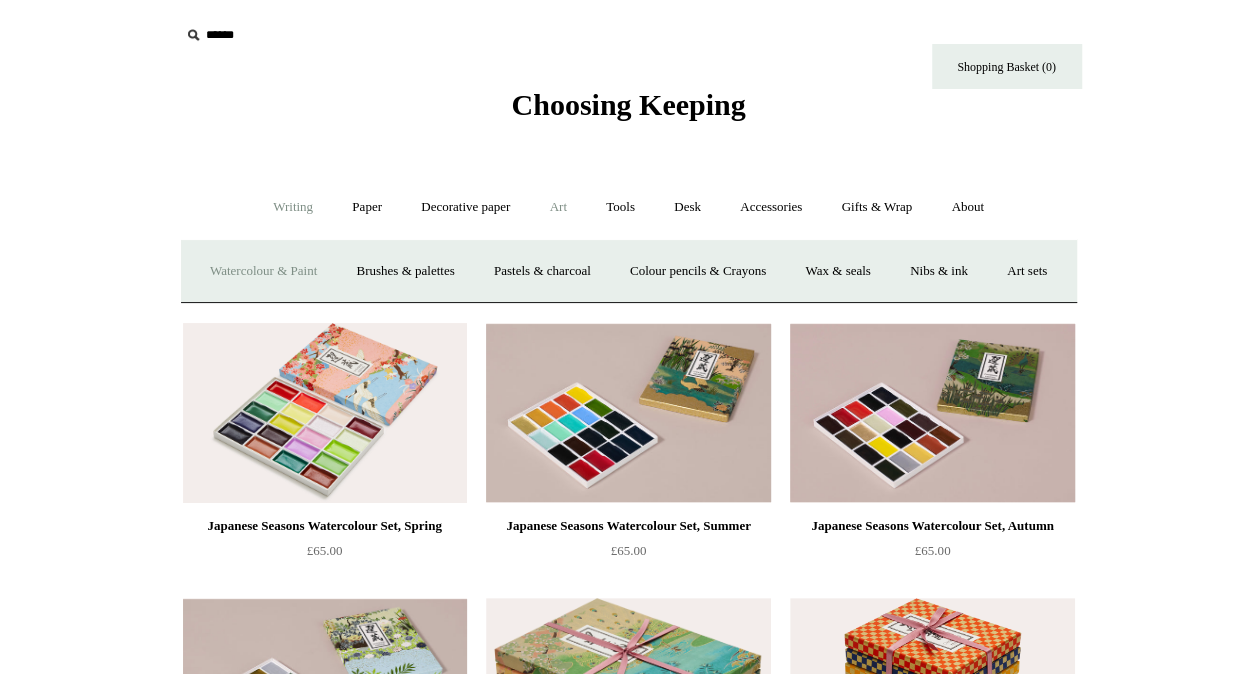 click on "Writing +" at bounding box center (293, 207) 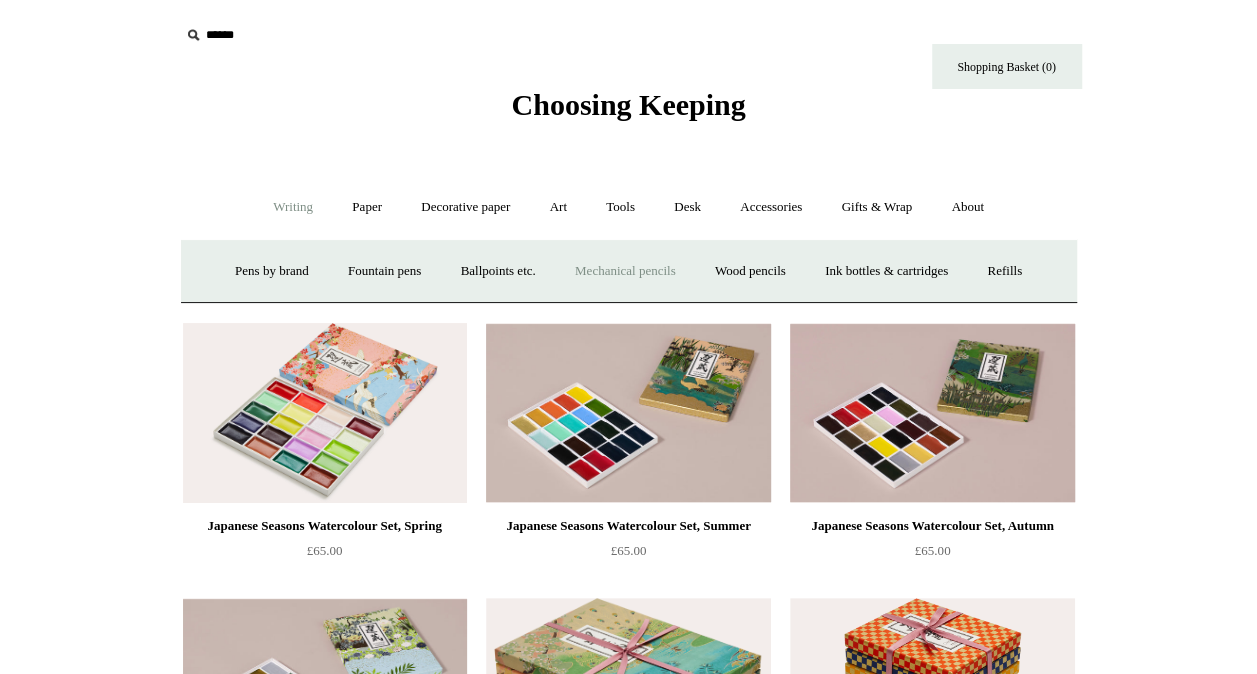 click on "Mechanical pencils +" at bounding box center (625, 271) 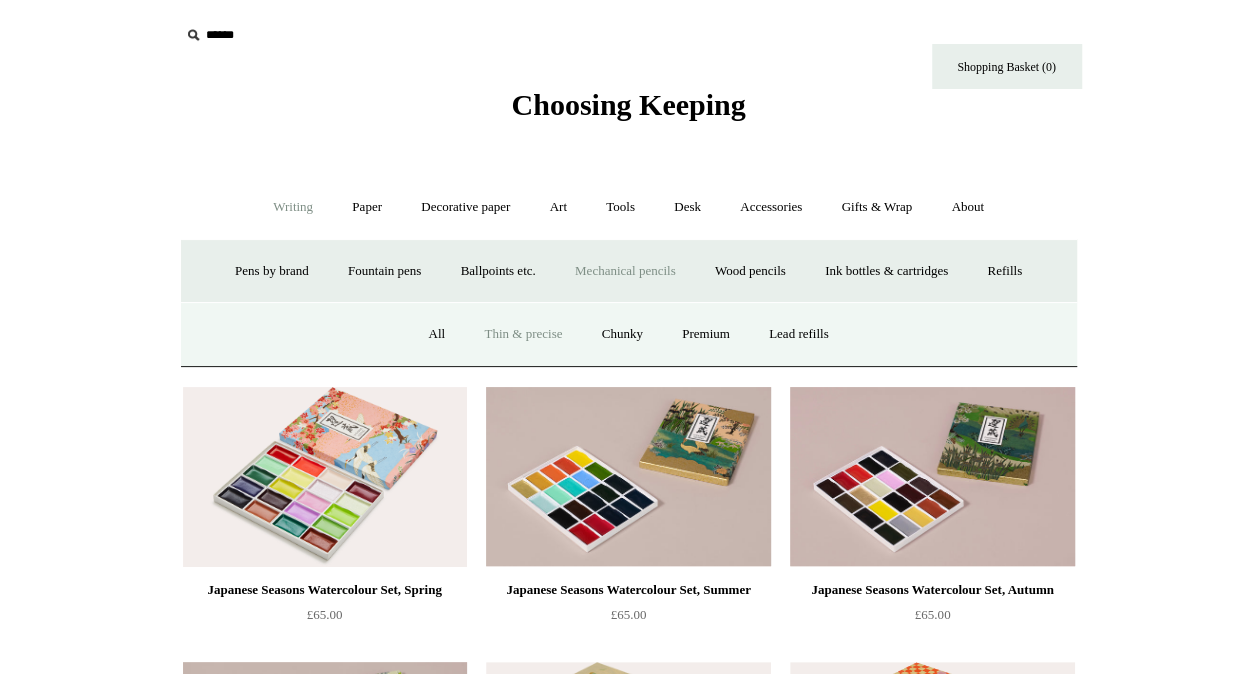 click on "Thin & precise" at bounding box center (523, 334) 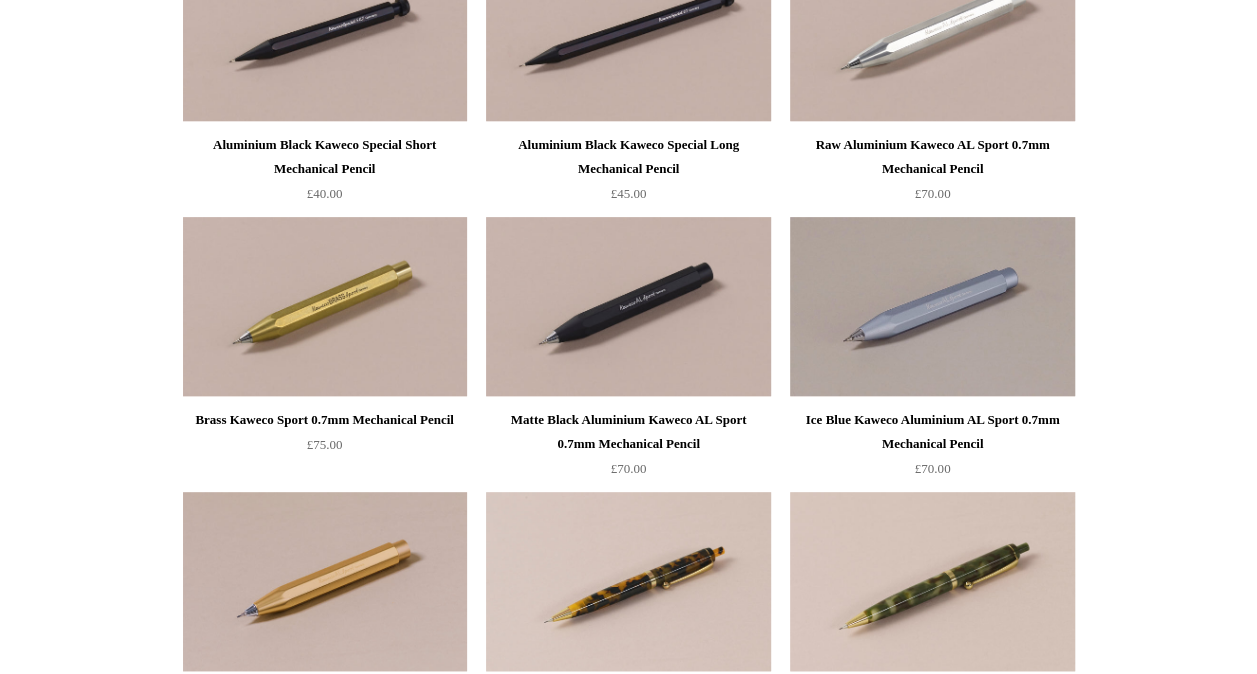 scroll, scrollTop: 0, scrollLeft: 0, axis: both 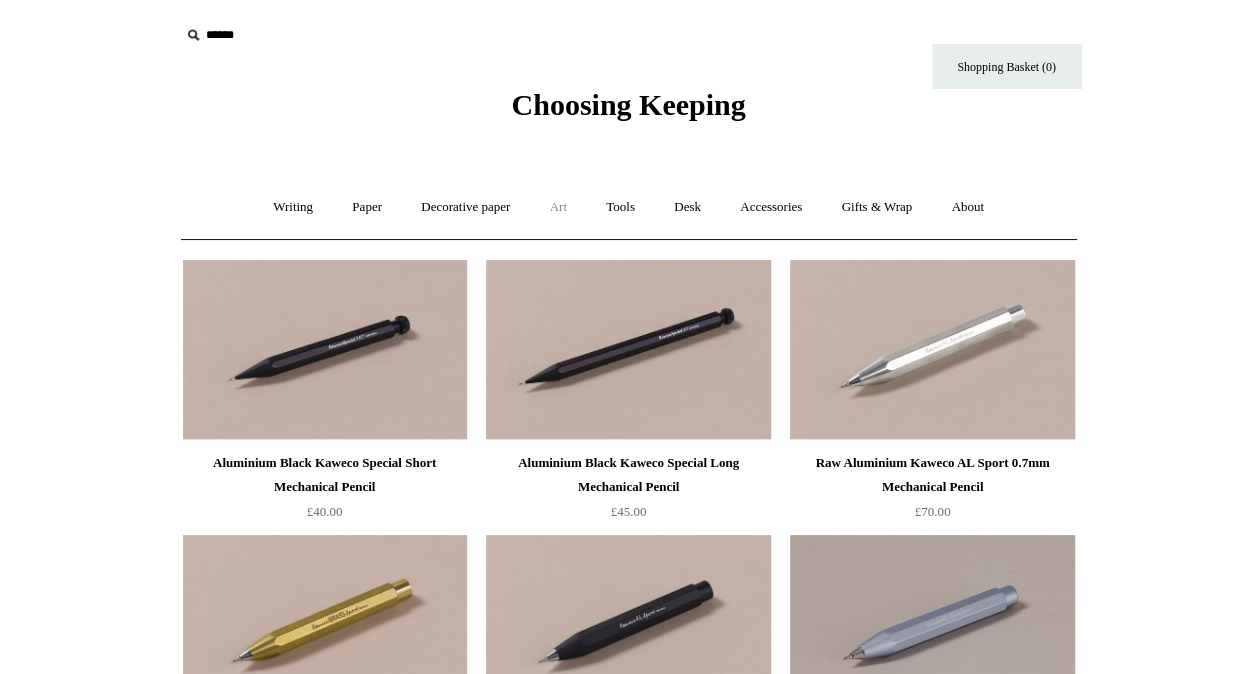 click on "Art +" at bounding box center [558, 207] 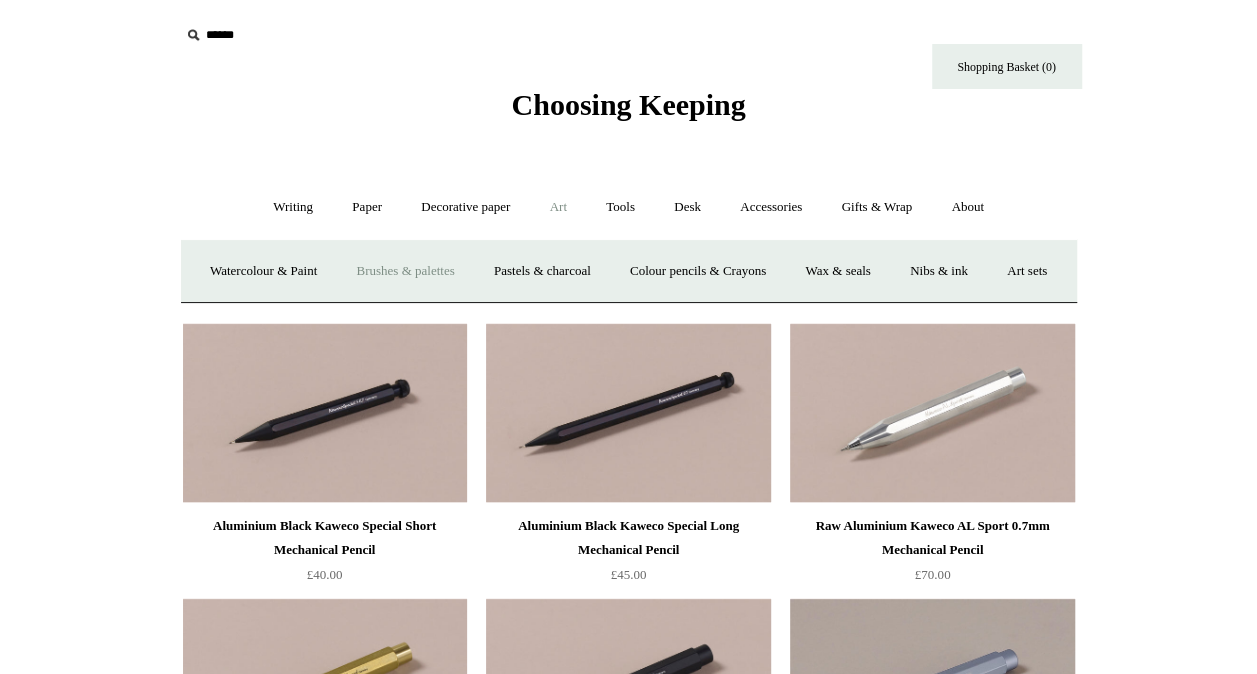 click on "Brushes & palettes" at bounding box center [405, 271] 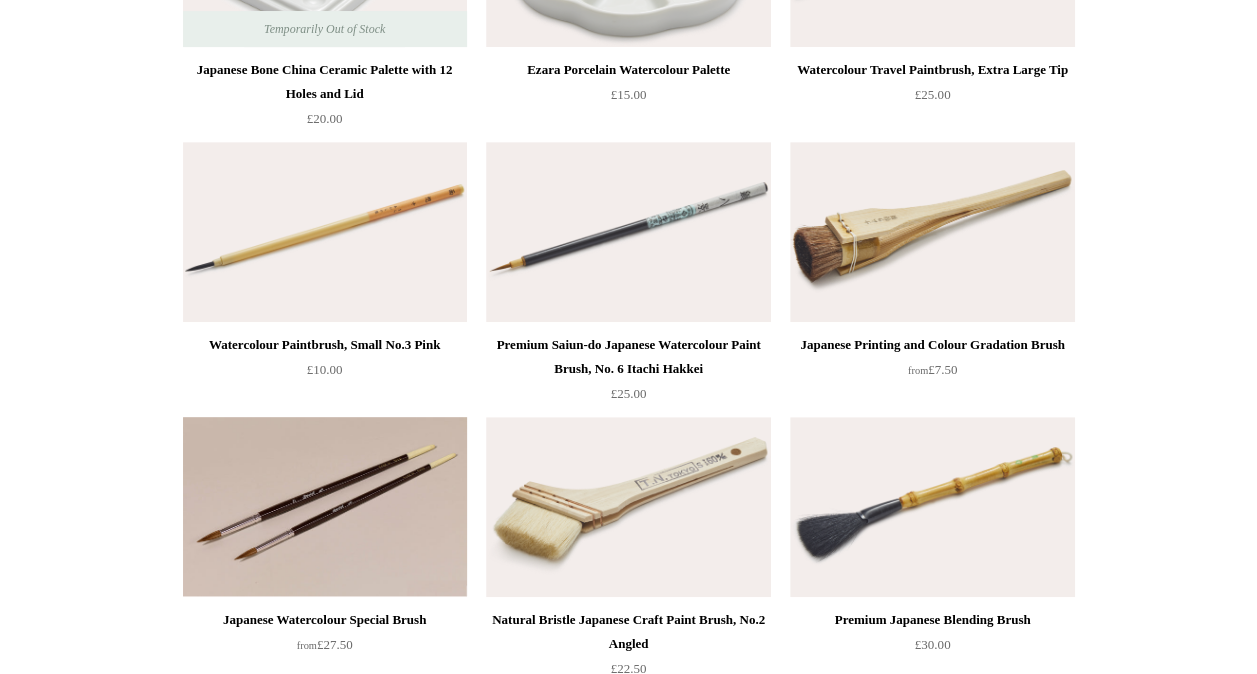 scroll, scrollTop: 0, scrollLeft: 0, axis: both 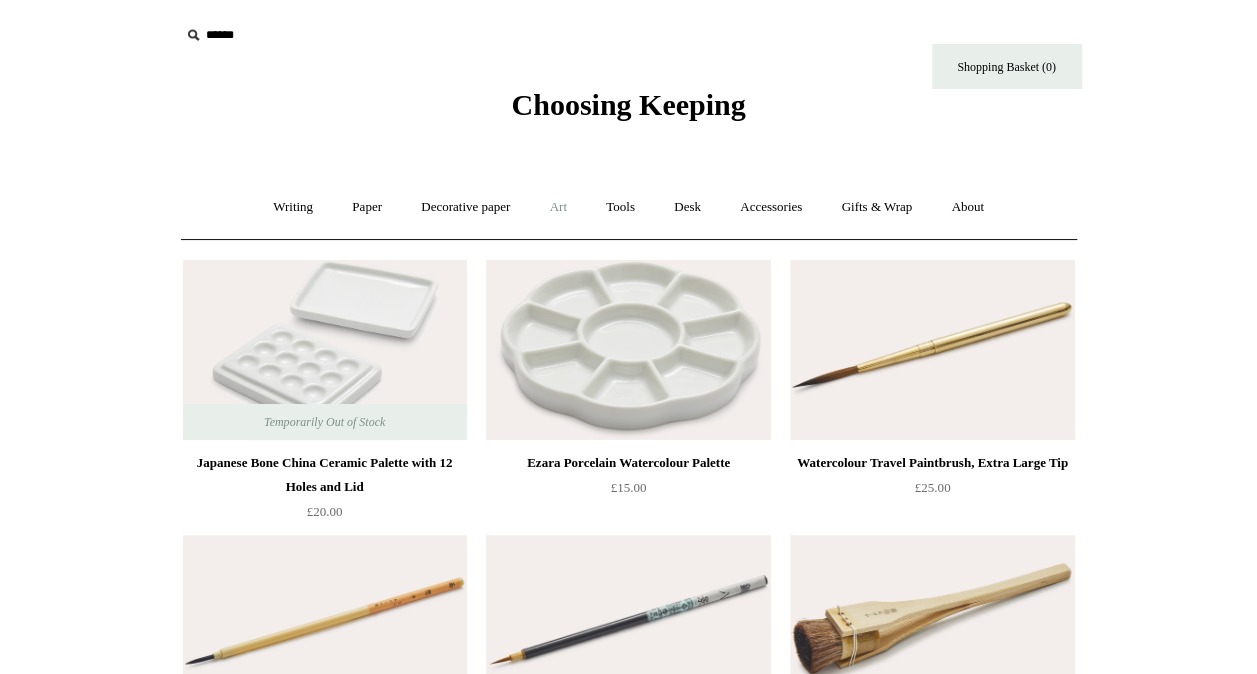 click on "Art +" at bounding box center [558, 207] 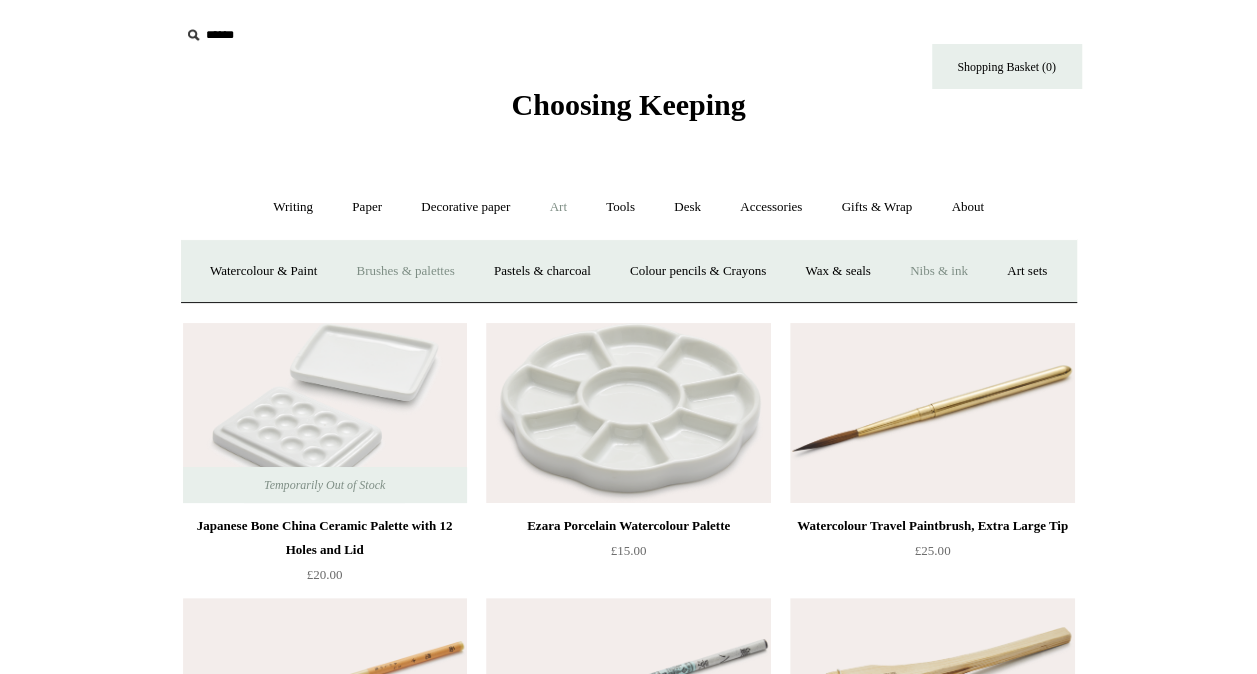 click on "Nibs & ink" at bounding box center [939, 271] 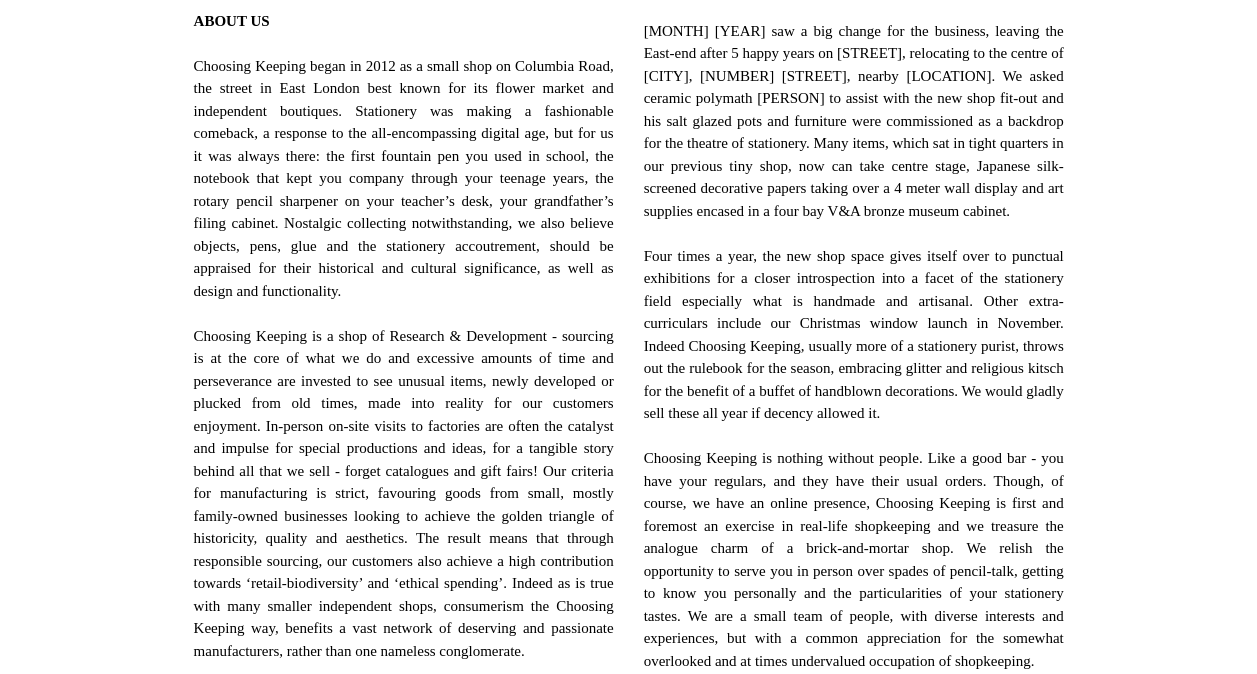scroll, scrollTop: 900, scrollLeft: 0, axis: vertical 